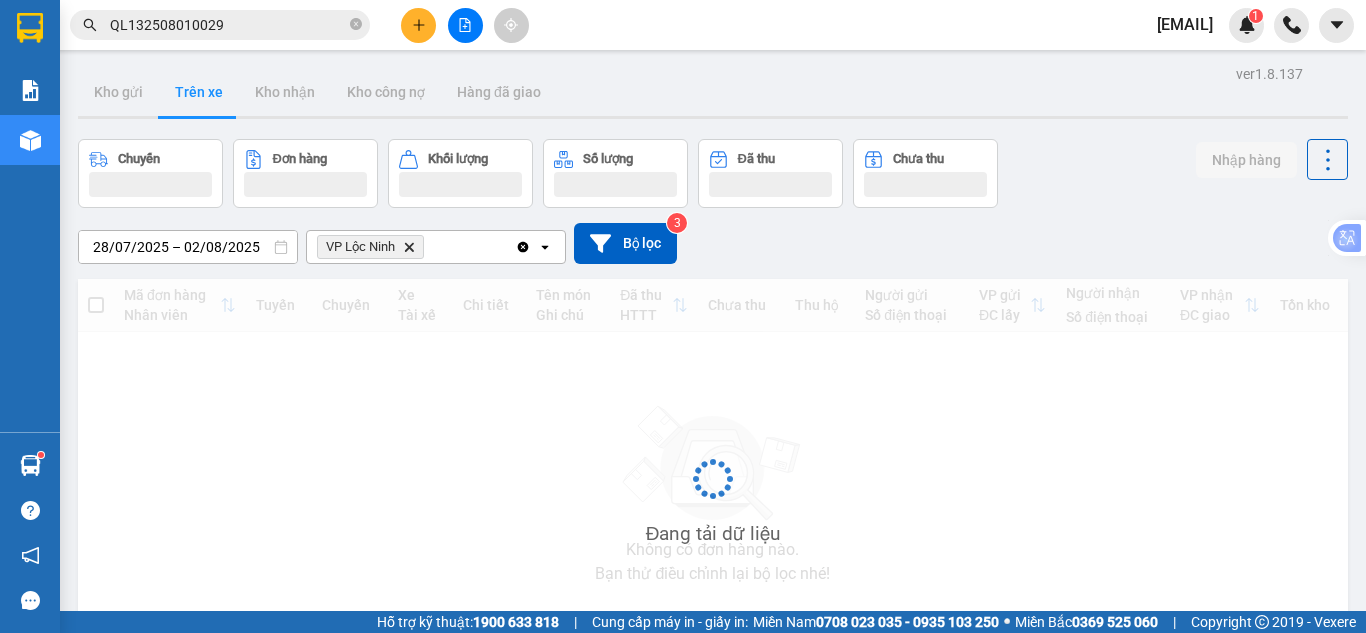 scroll, scrollTop: 0, scrollLeft: 0, axis: both 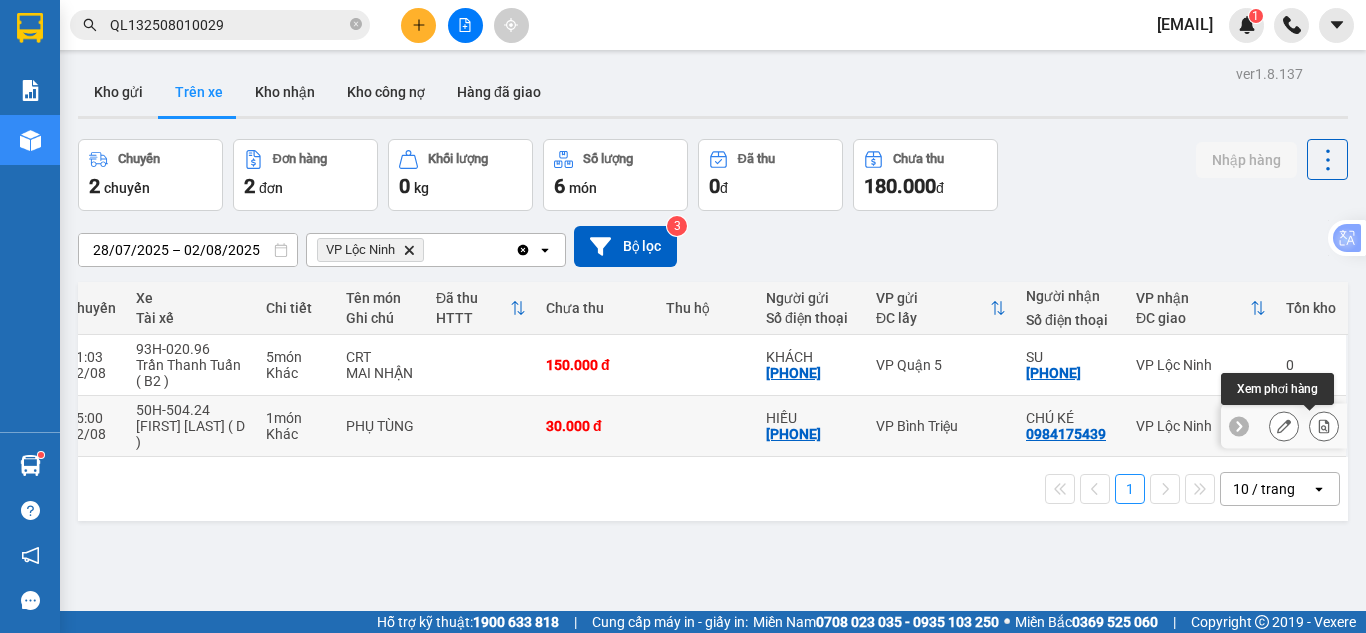 click 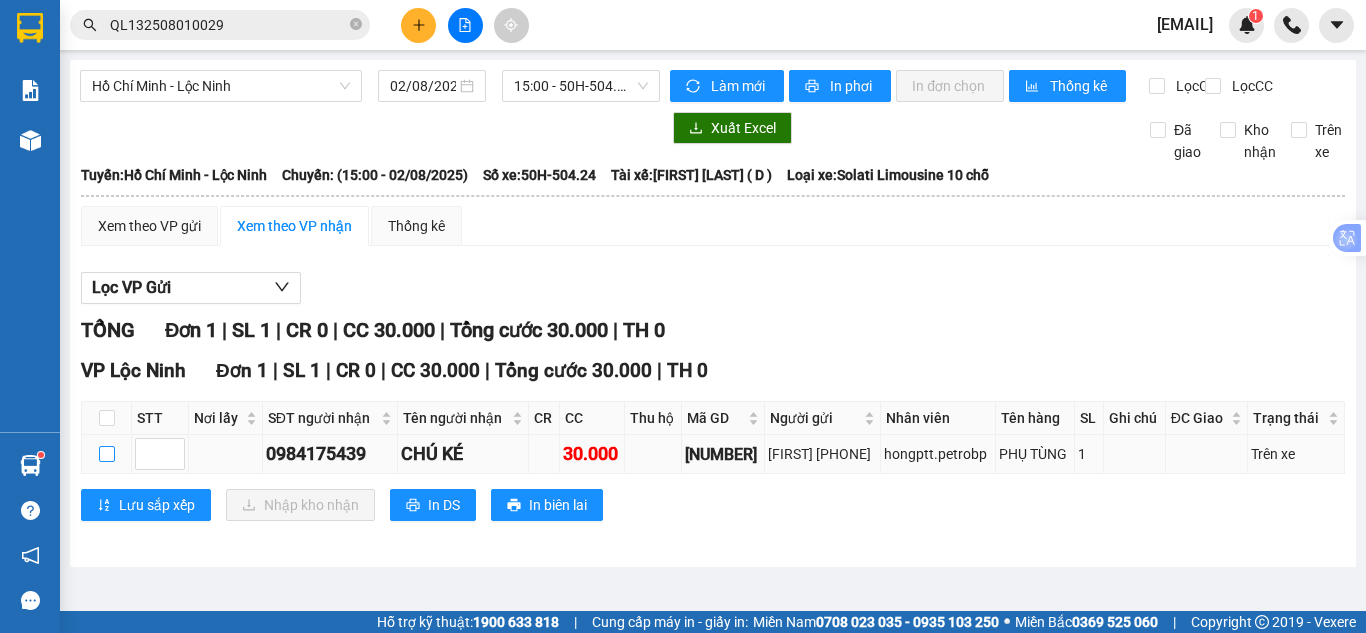 click at bounding box center (107, 454) 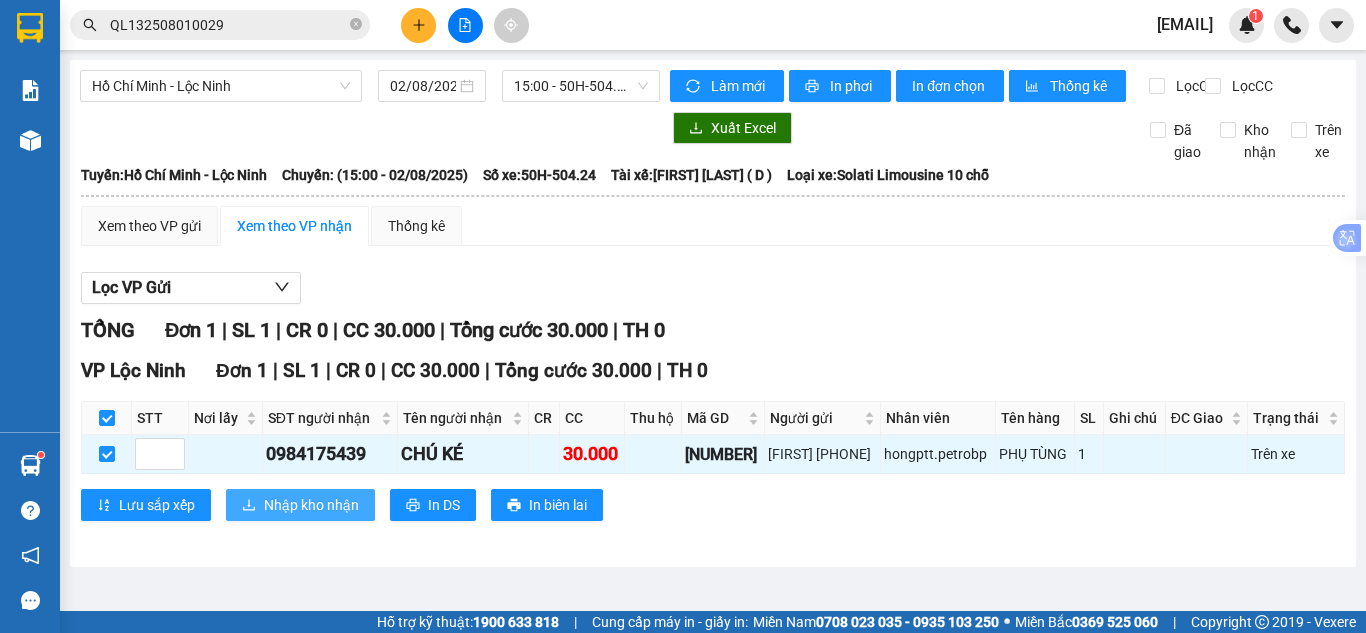 click 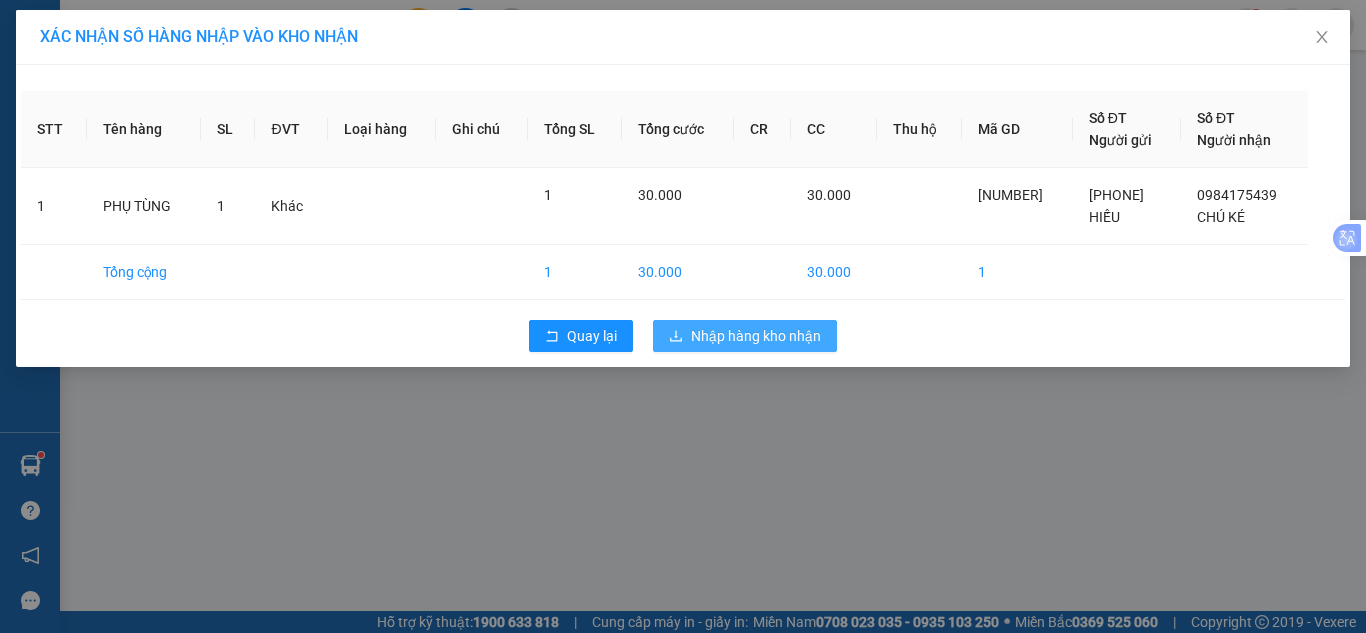 click on "Nhập hàng kho nhận" at bounding box center (745, 336) 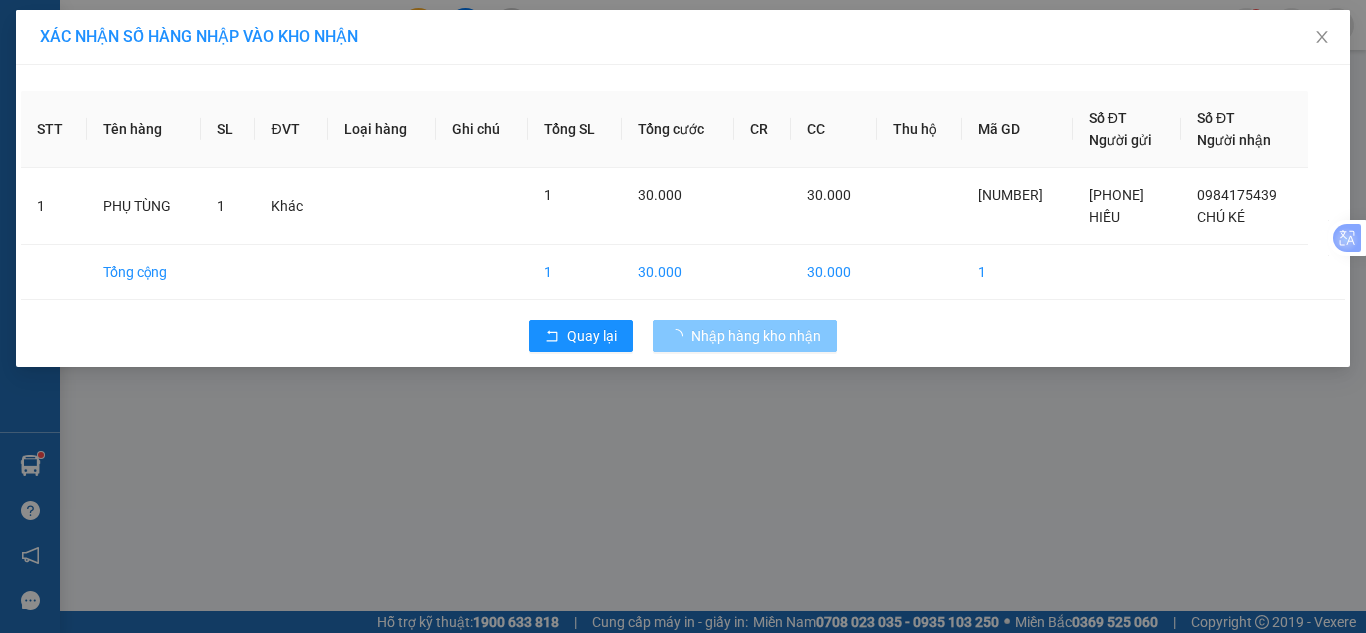 click on "Nhập hàng kho nhận" at bounding box center [756, 336] 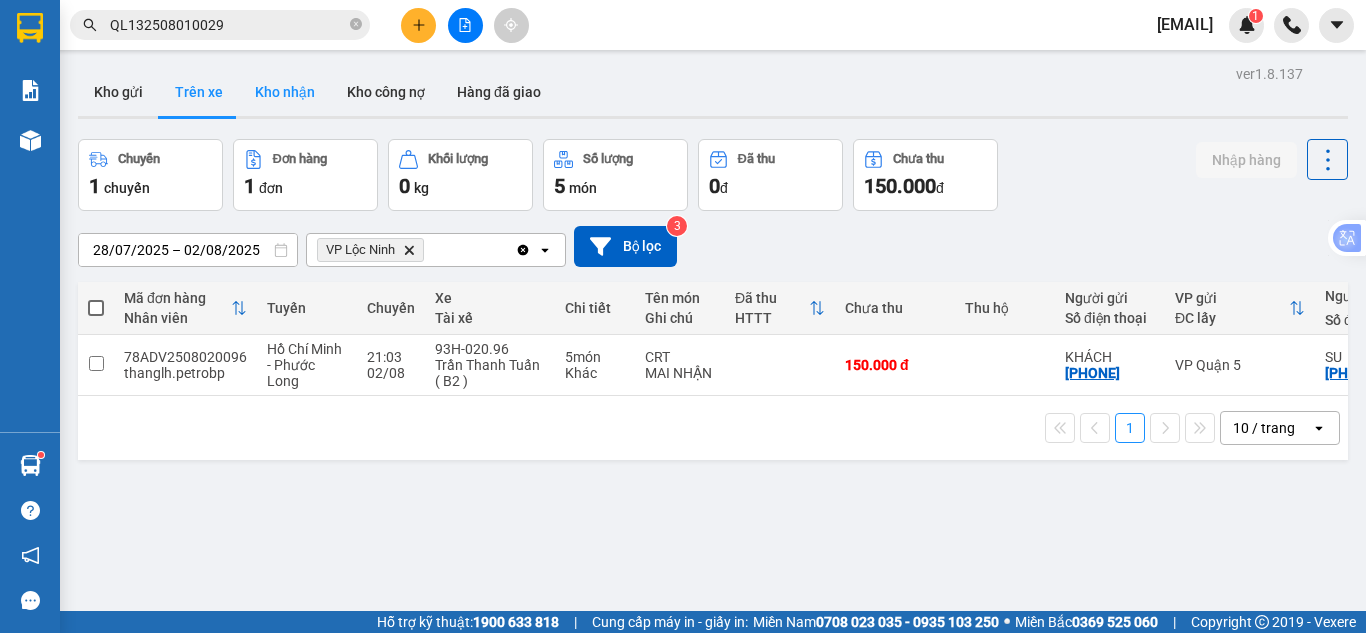 click on "Kho nhận" at bounding box center (285, 92) 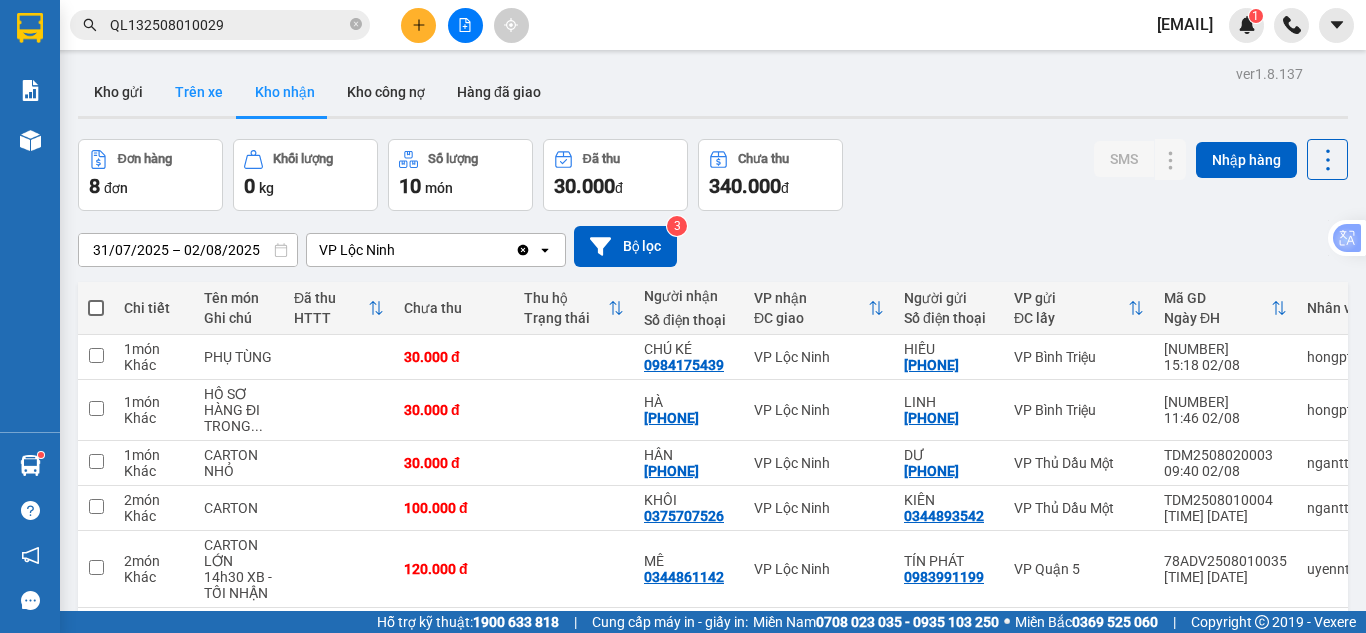 click on "Trên xe" at bounding box center (199, 92) 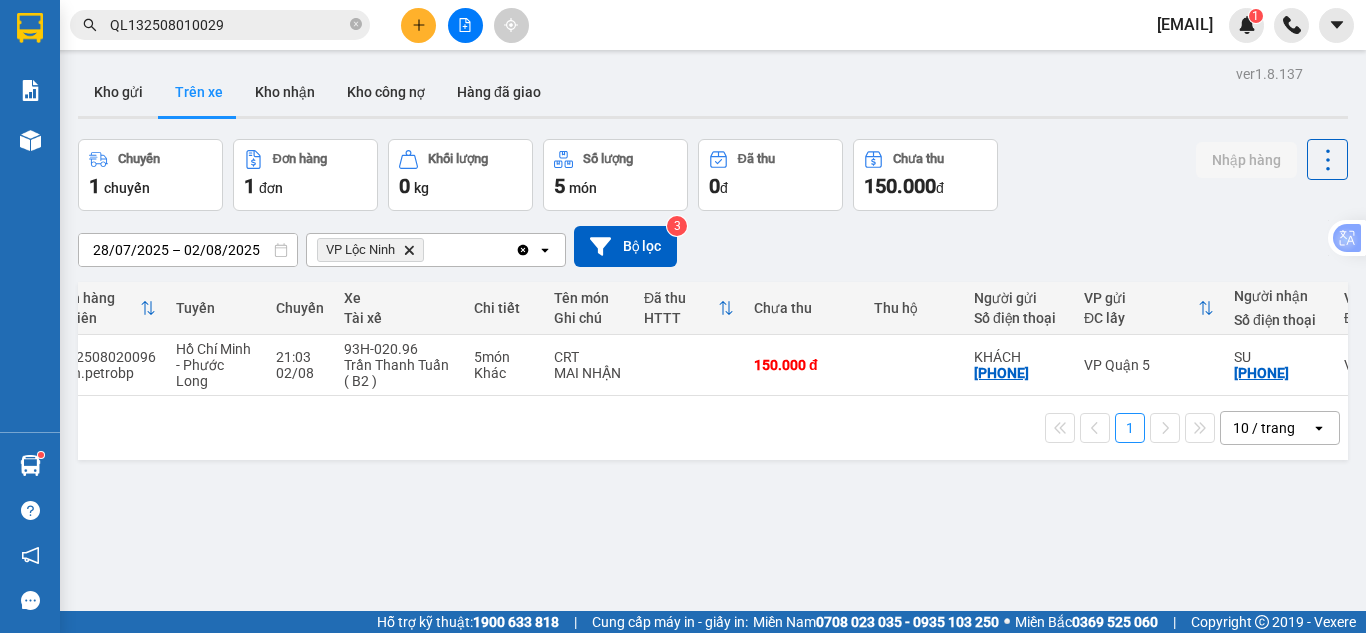 scroll, scrollTop: 0, scrollLeft: 83, axis: horizontal 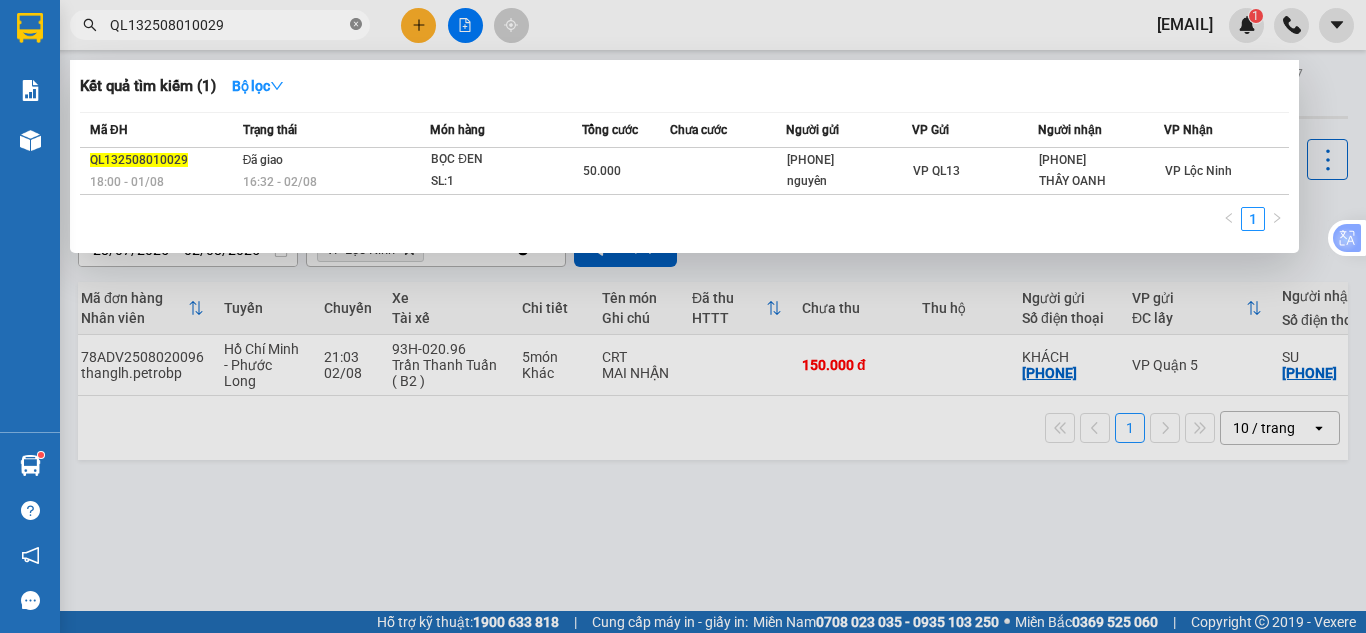 click 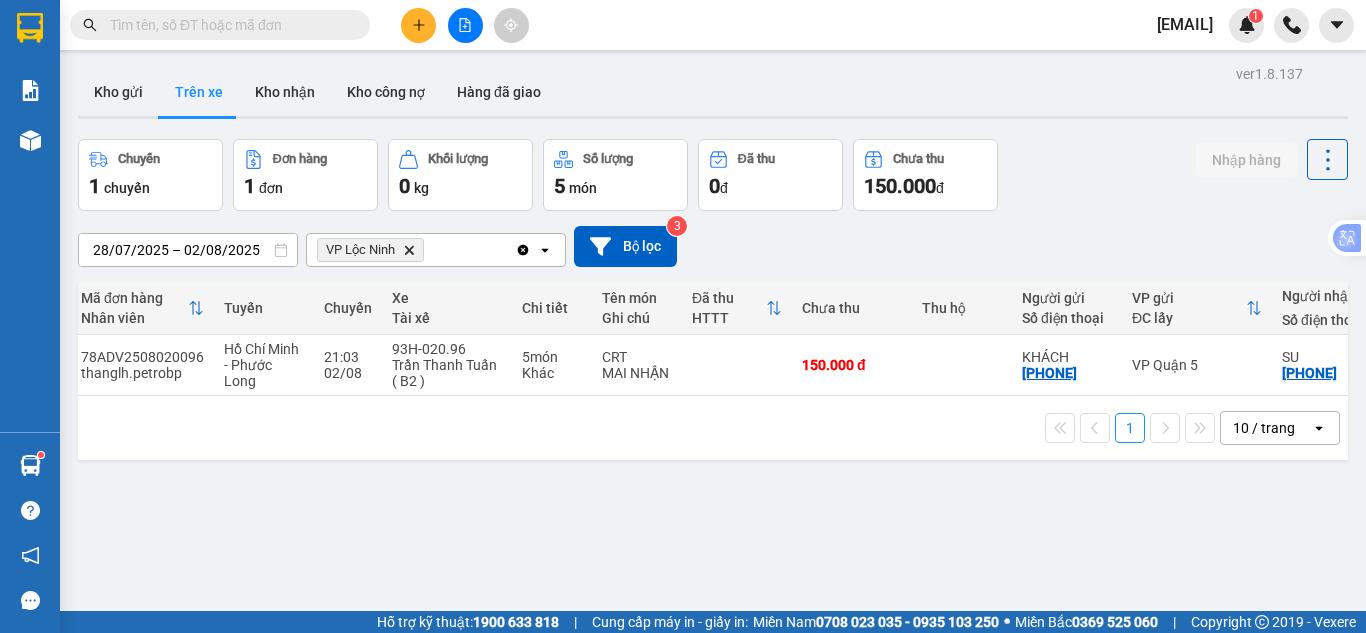 click at bounding box center (228, 25) 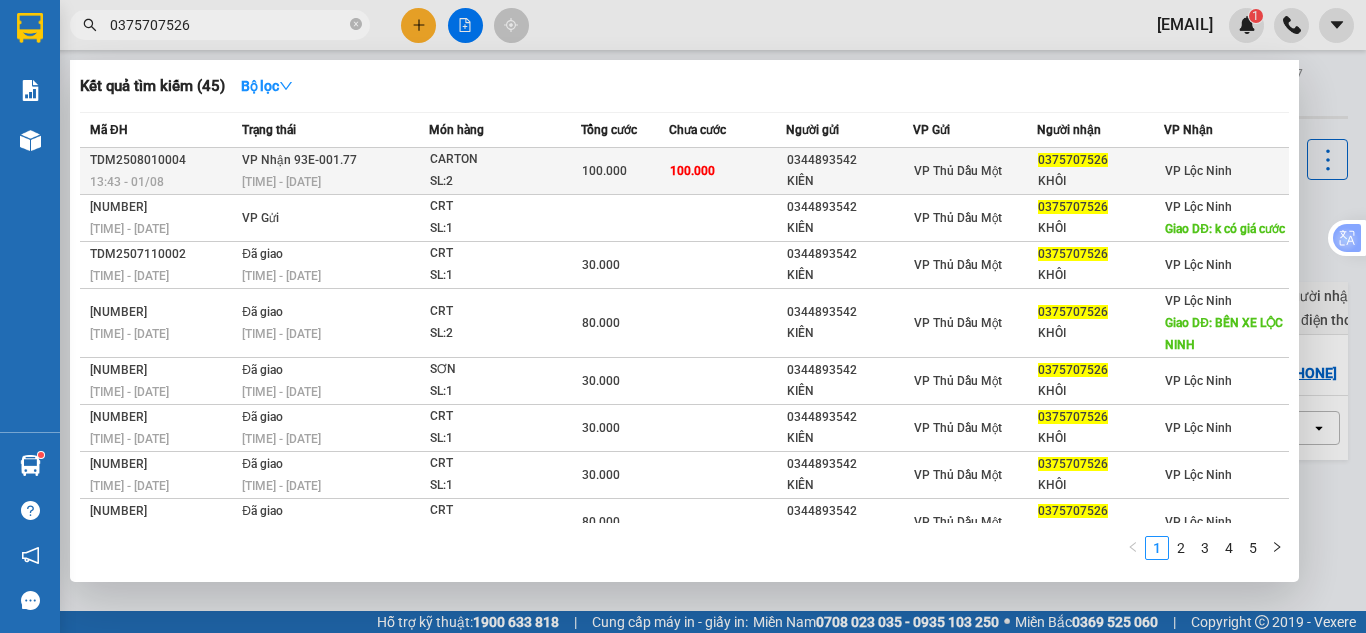 type on "0375707526" 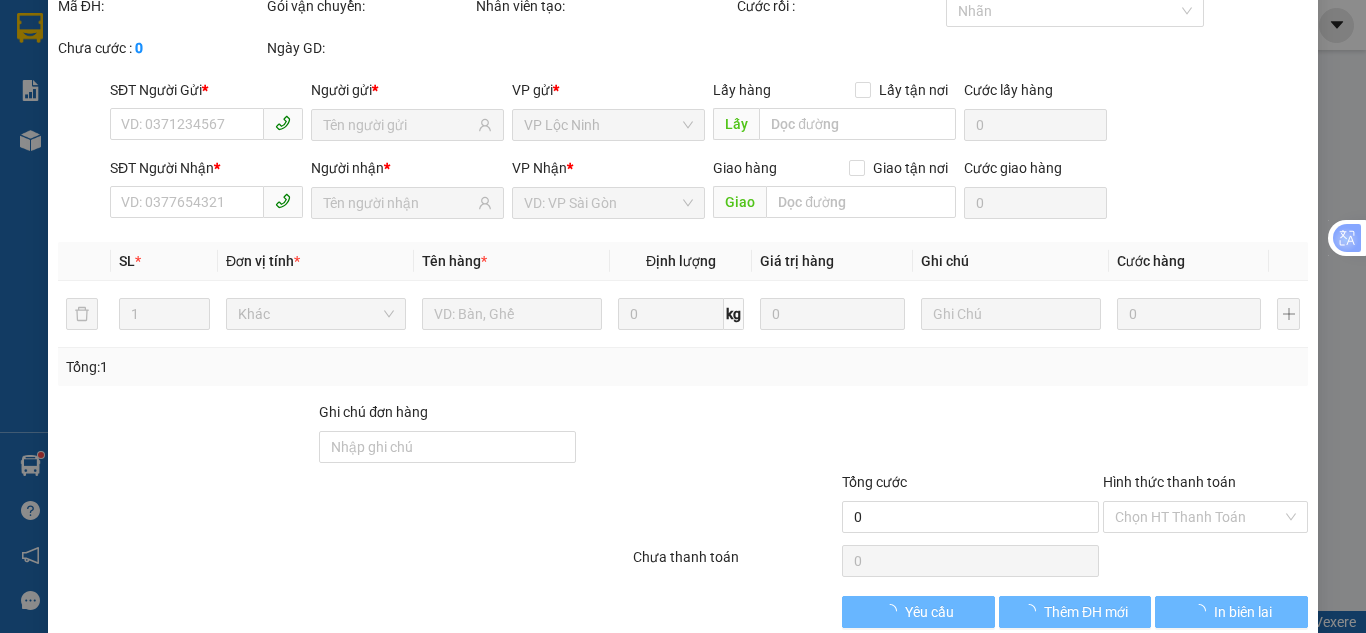 type on "0344893542" 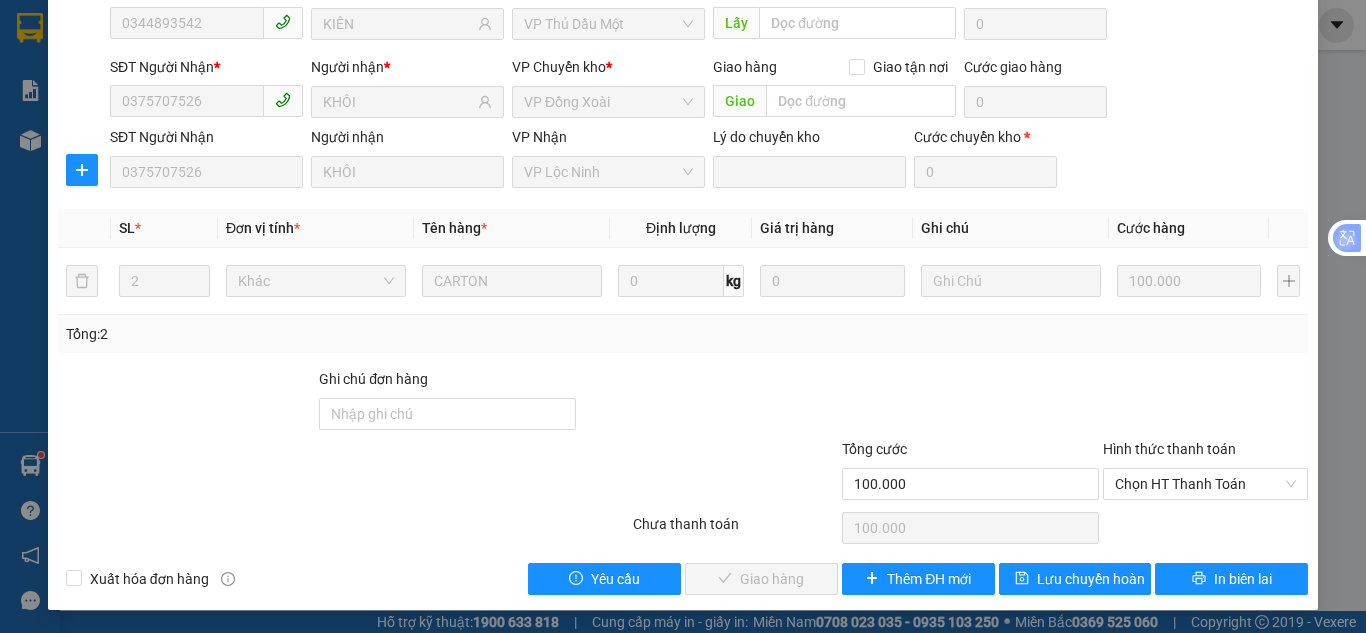 scroll, scrollTop: 179, scrollLeft: 0, axis: vertical 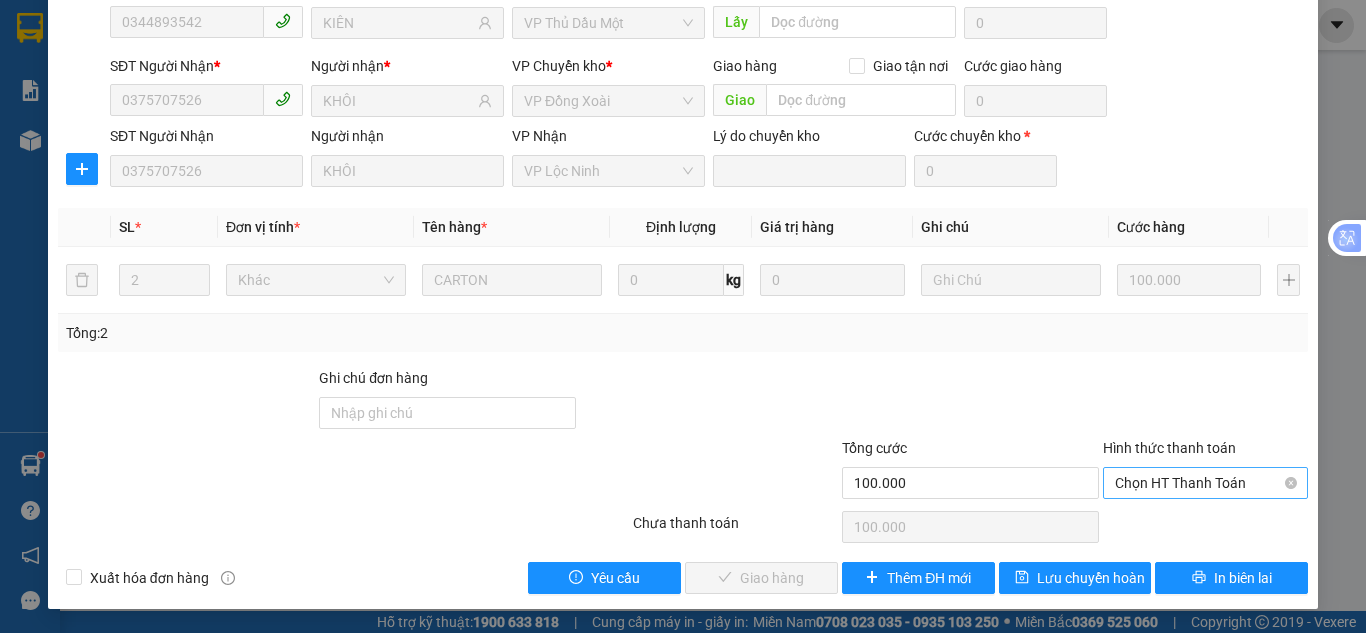 click on "Chọn HT Thanh Toán" at bounding box center [1205, 483] 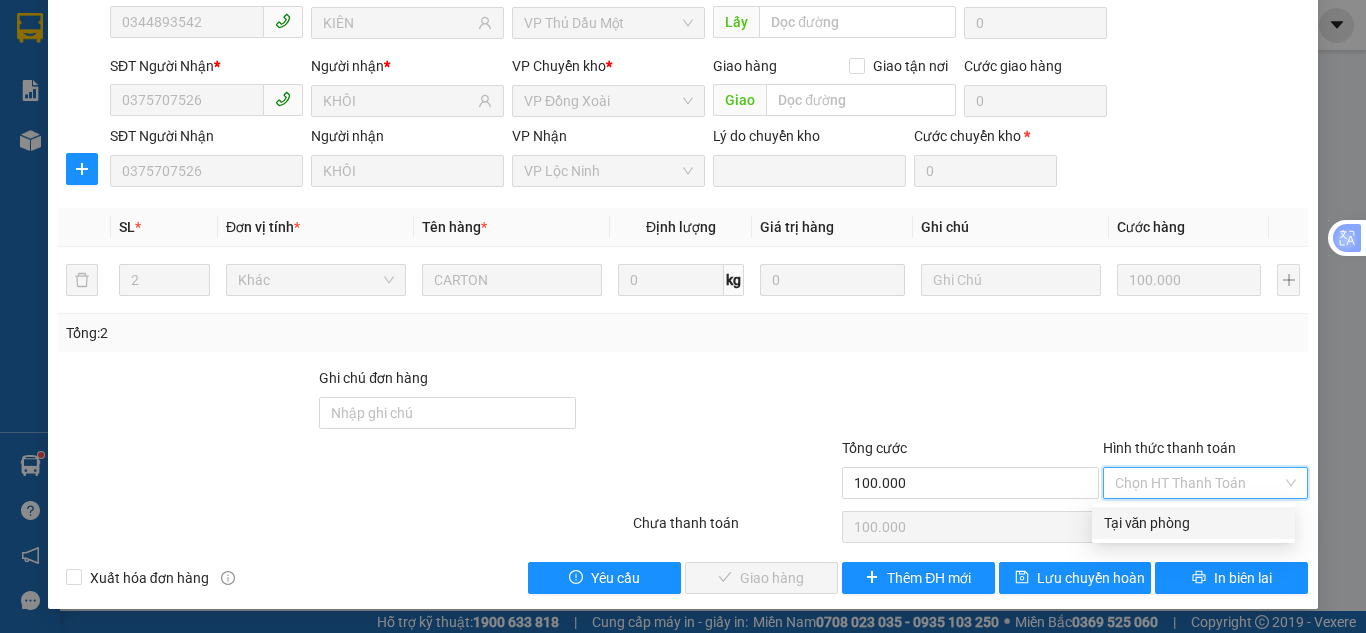 click on "Tại văn phòng" at bounding box center [1193, 523] 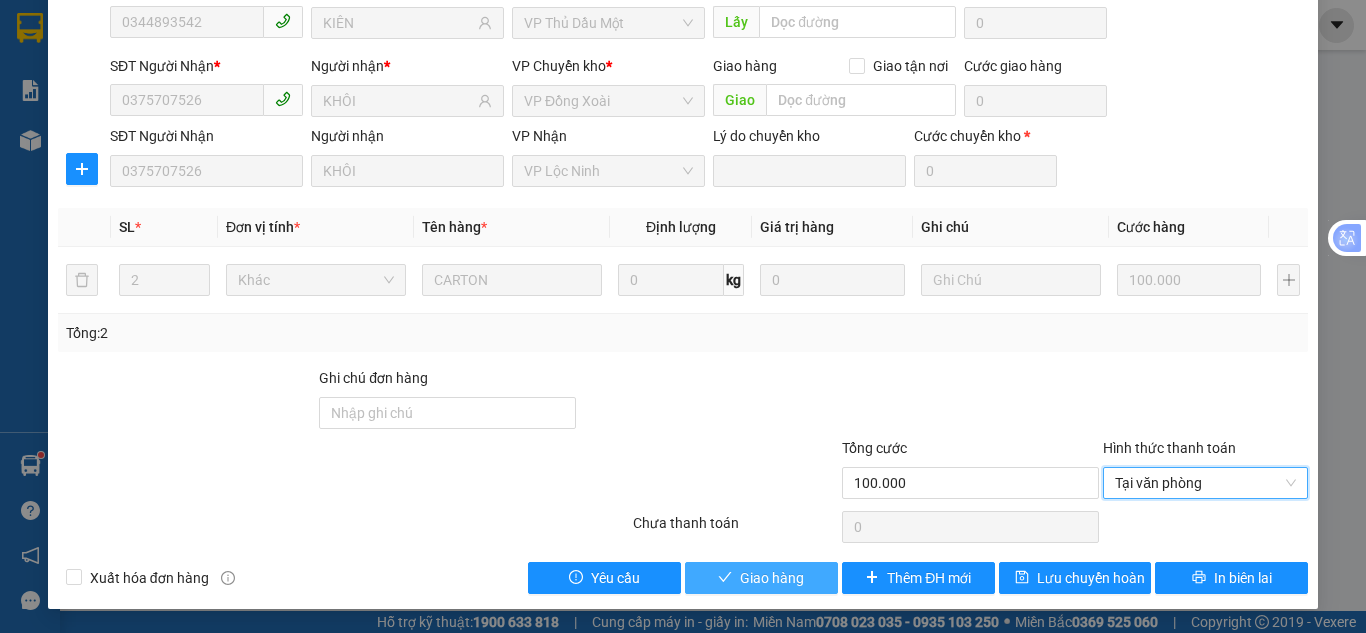 click on "Giao hàng" at bounding box center (772, 578) 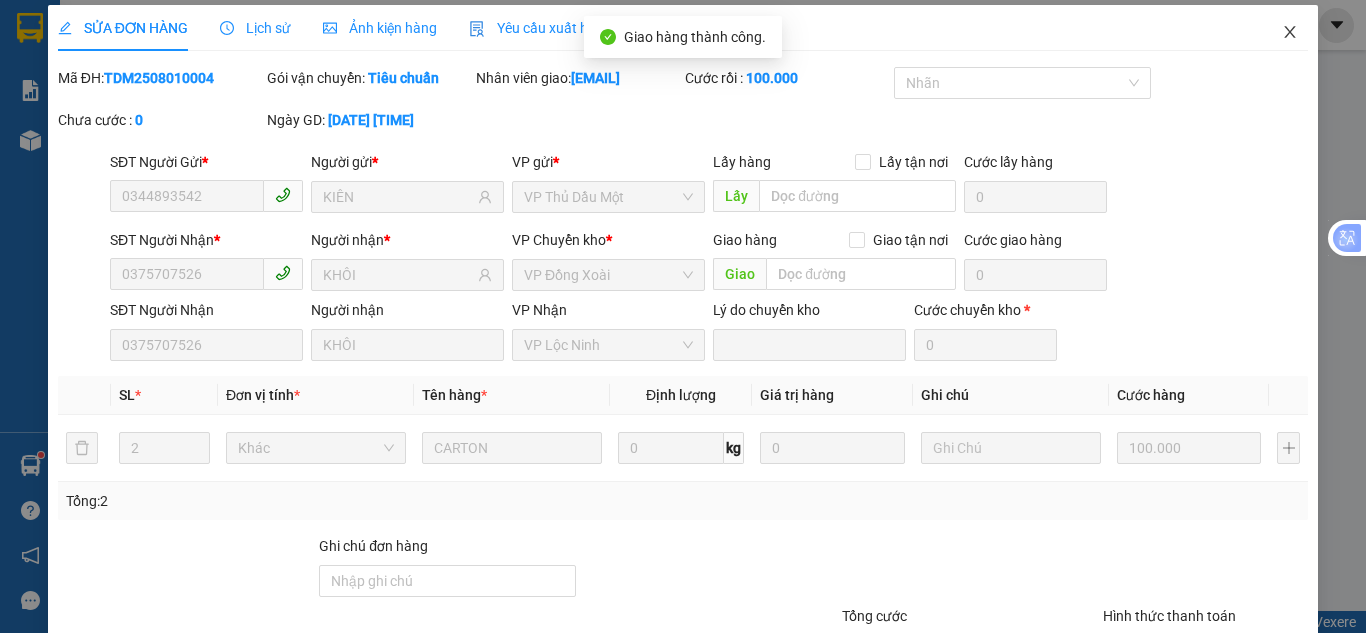 scroll, scrollTop: 0, scrollLeft: 0, axis: both 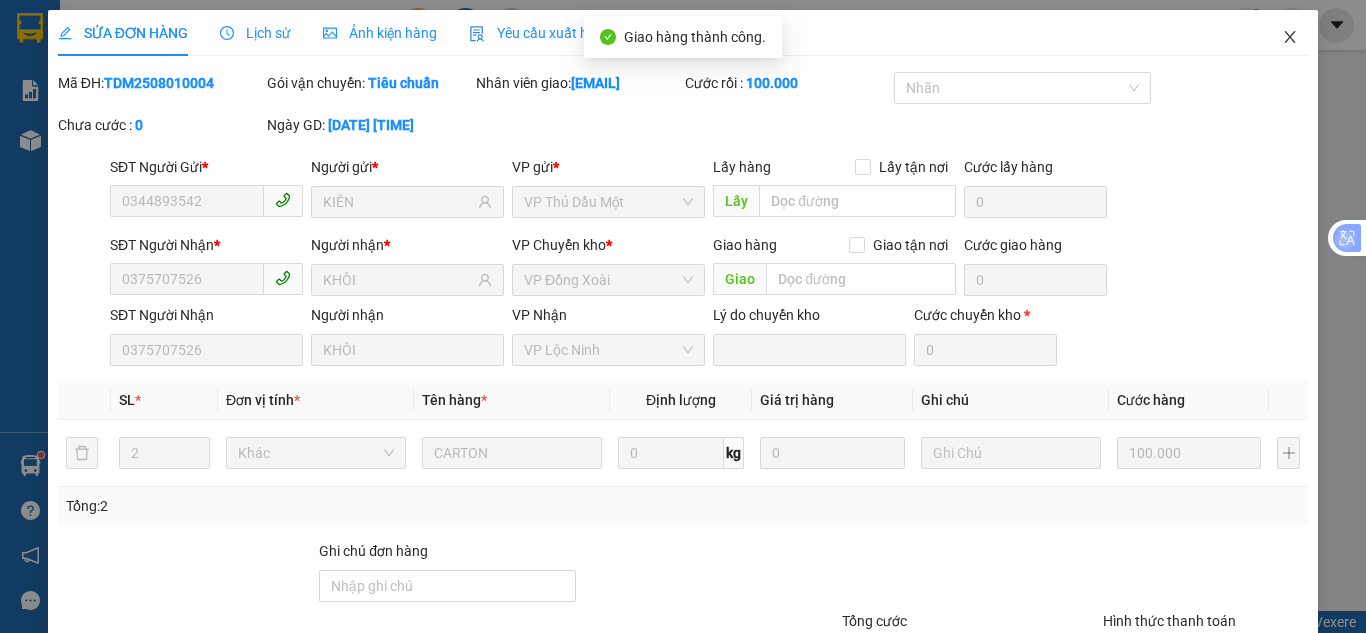 click 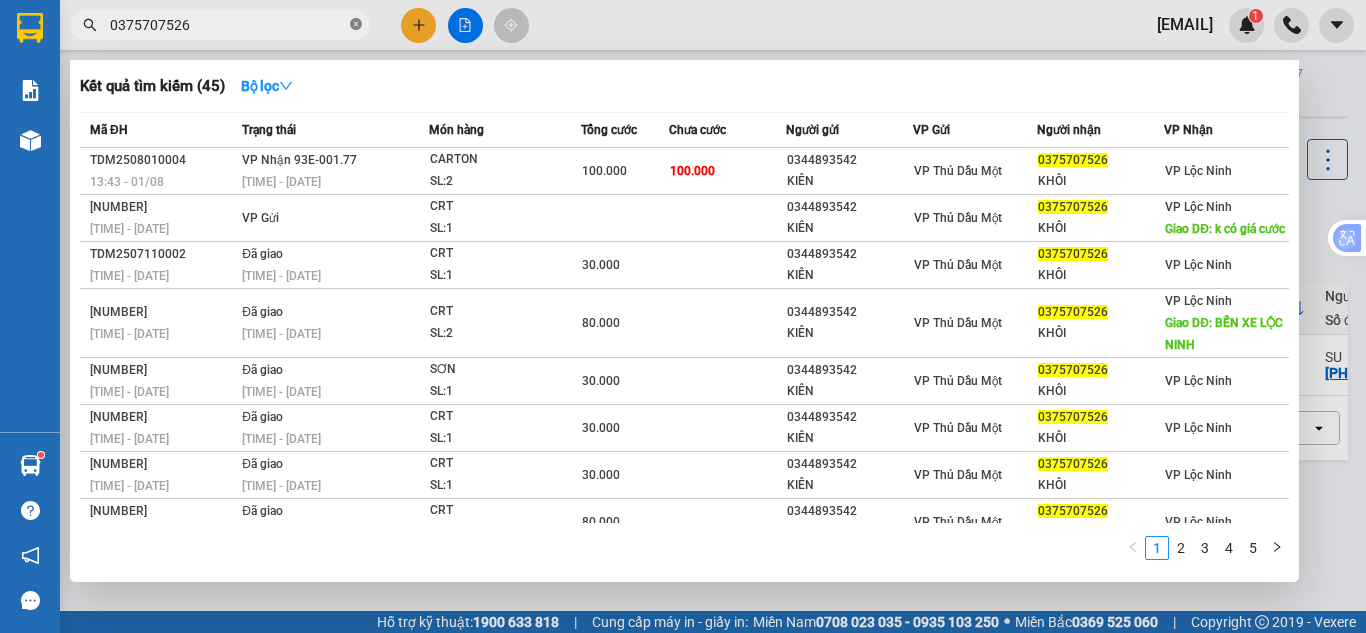 click 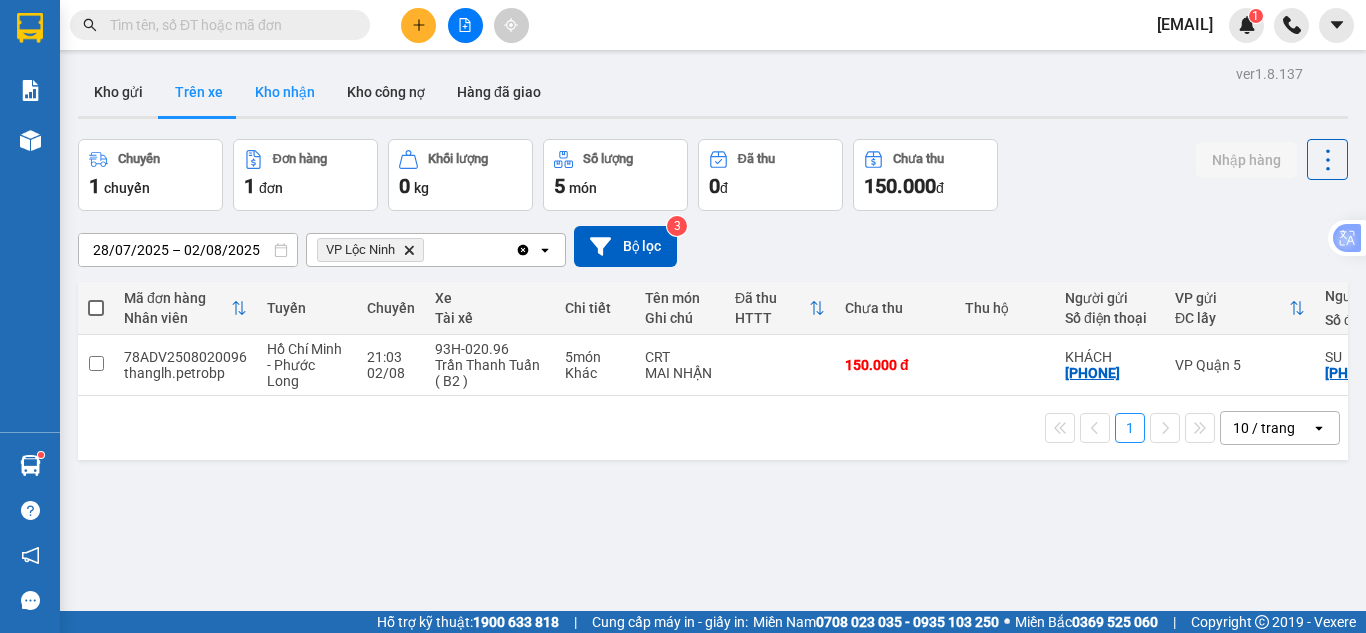 click on "Kho nhận" at bounding box center (285, 92) 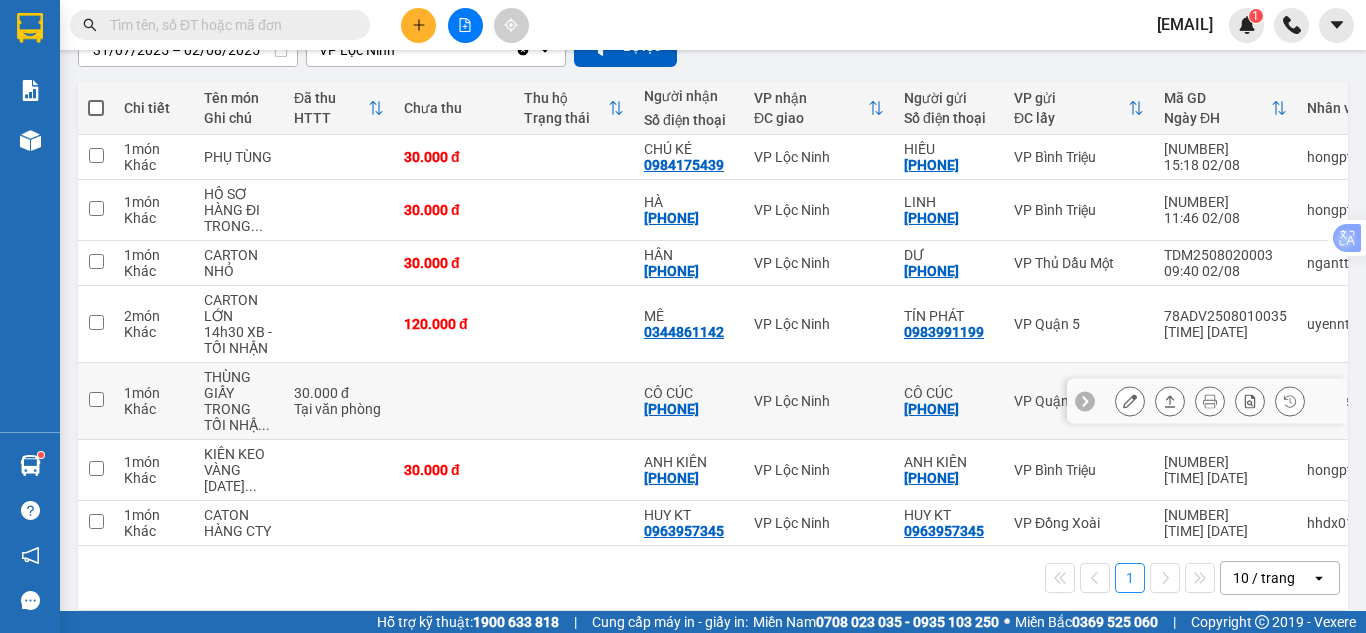 scroll, scrollTop: 0, scrollLeft: 0, axis: both 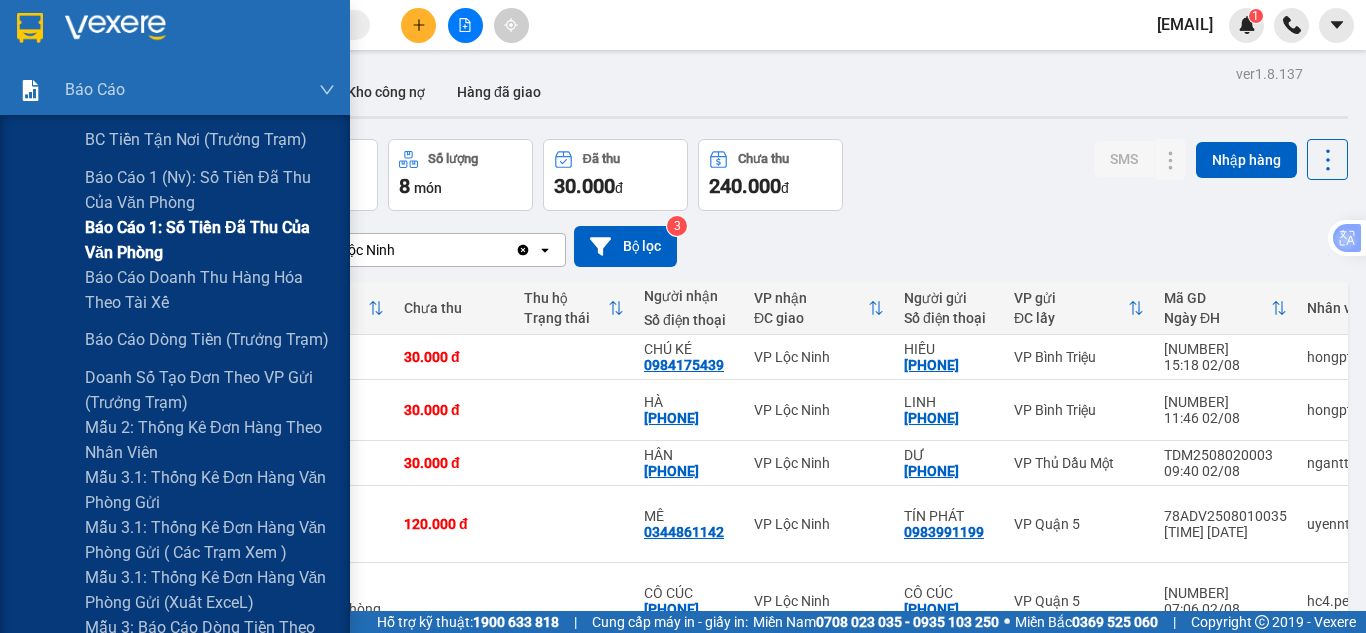 click on "Báo cáo 1: Số tiền đã thu của văn phòng" at bounding box center (210, 240) 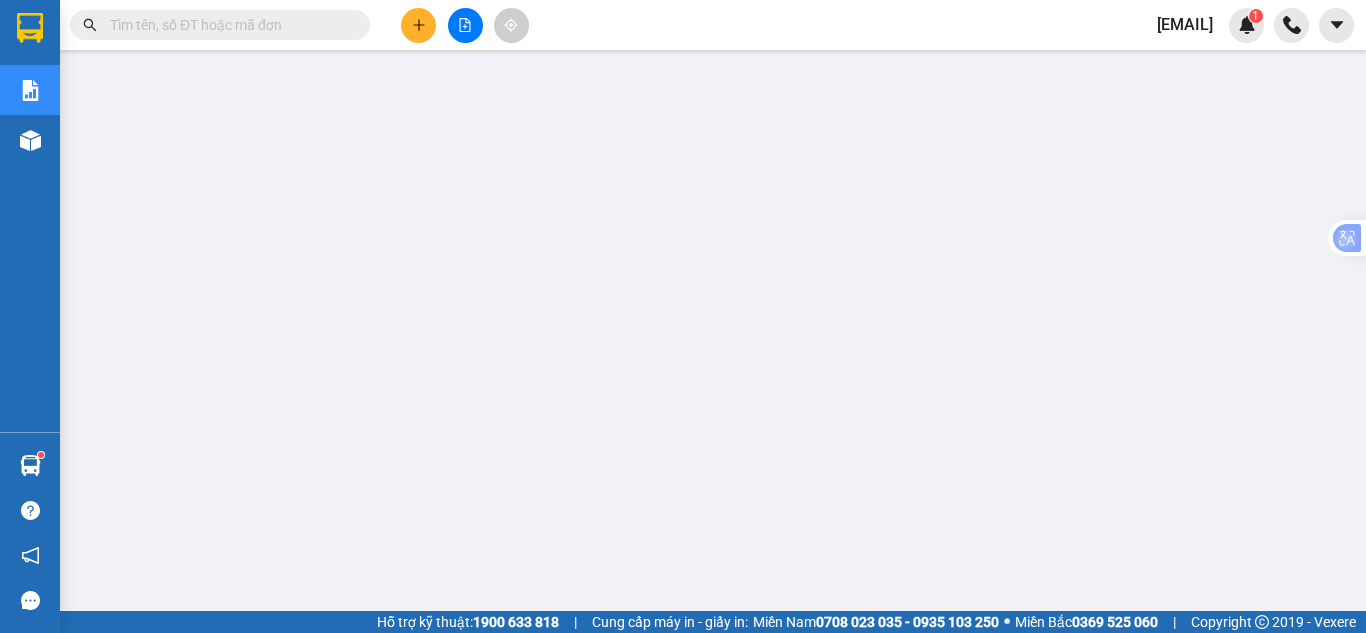 click at bounding box center (228, 25) 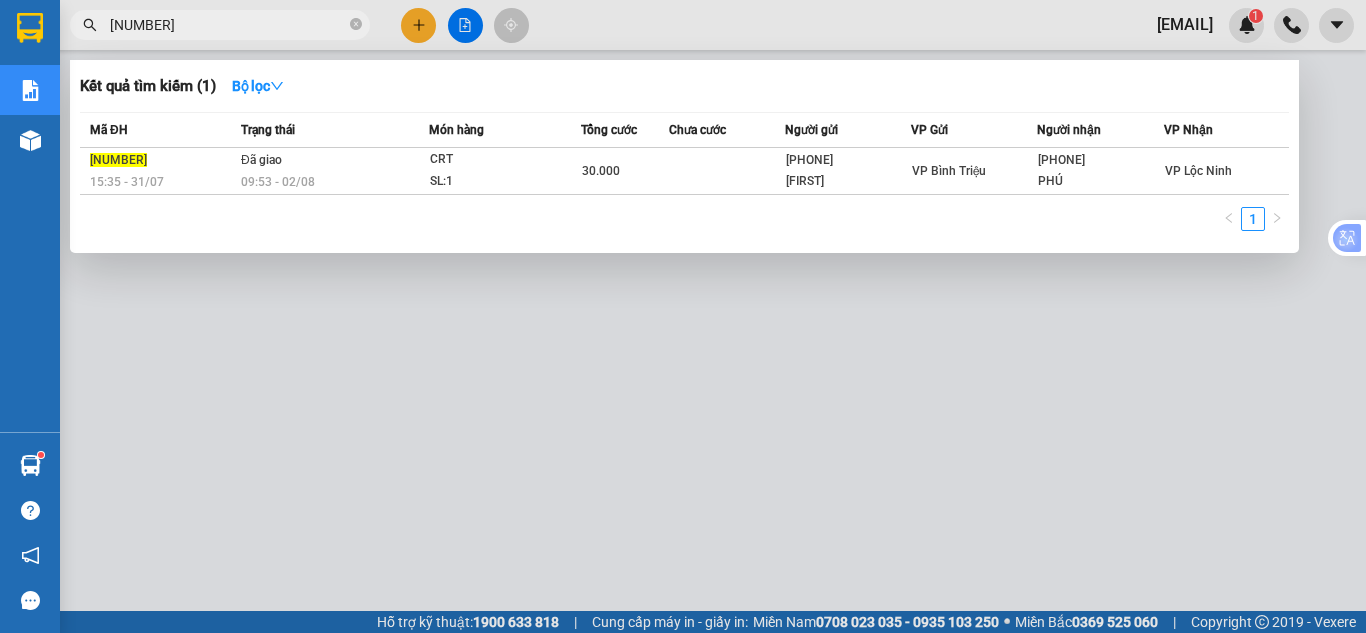 type on "[NUMBER]" 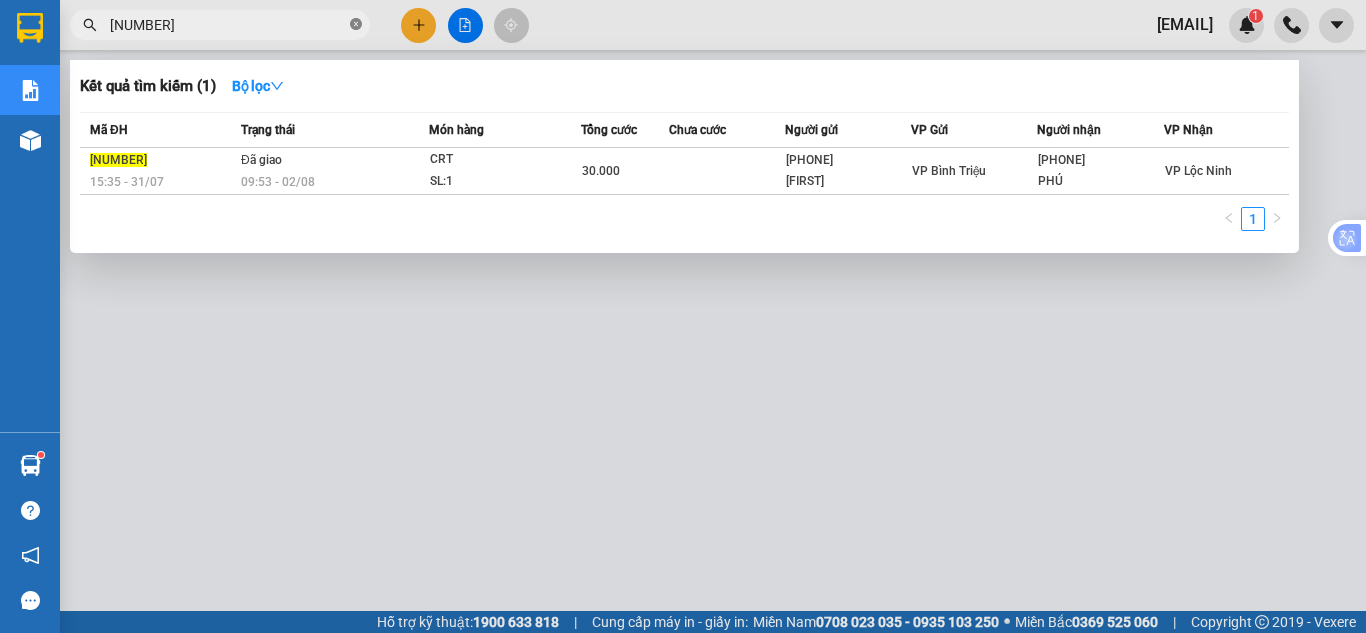 click 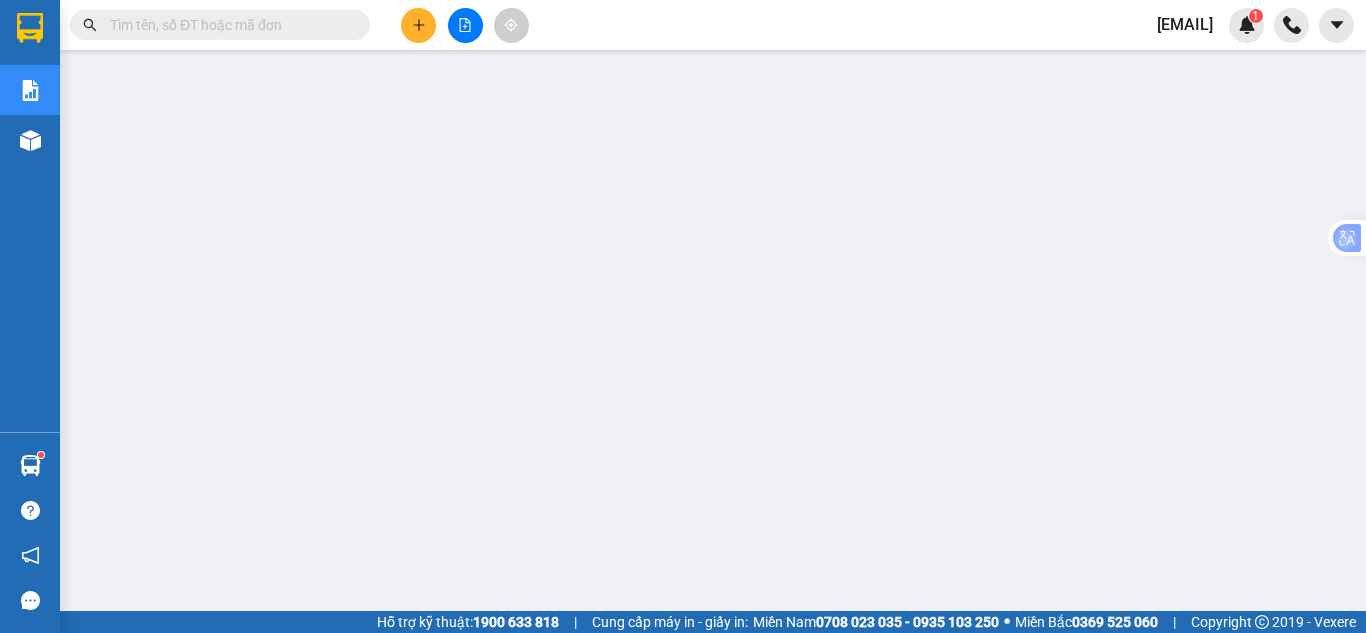 click at bounding box center [228, 25] 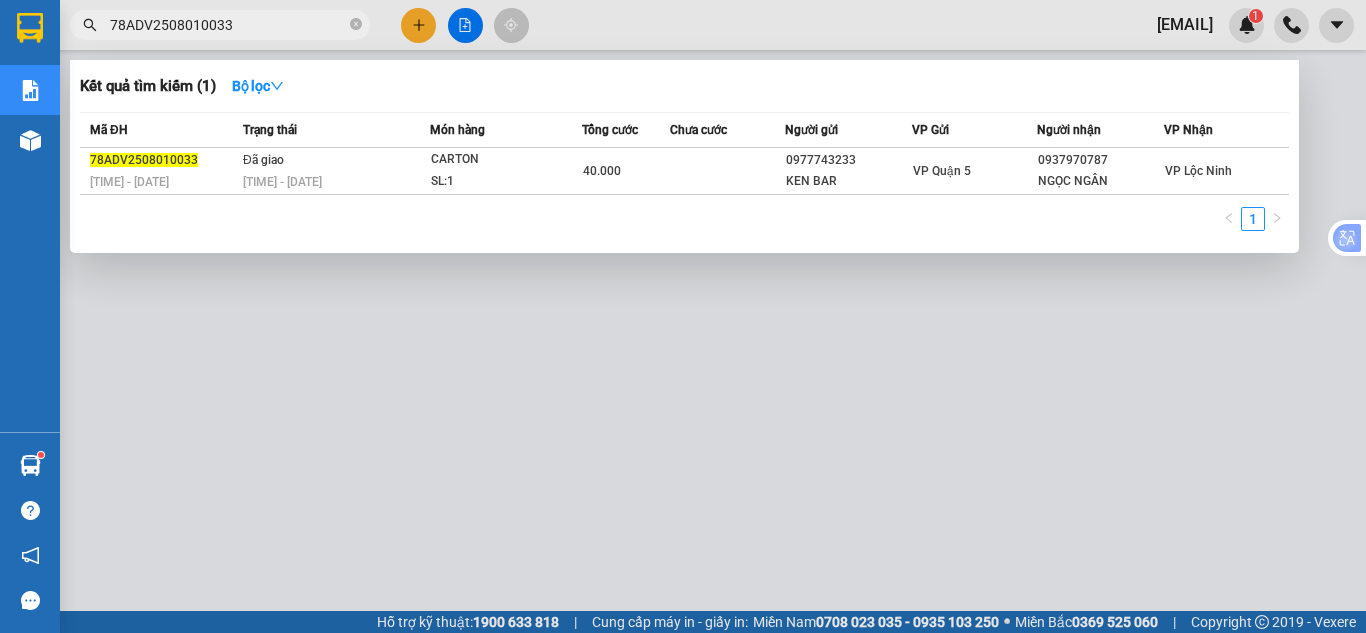 type on "78ADV2508010033" 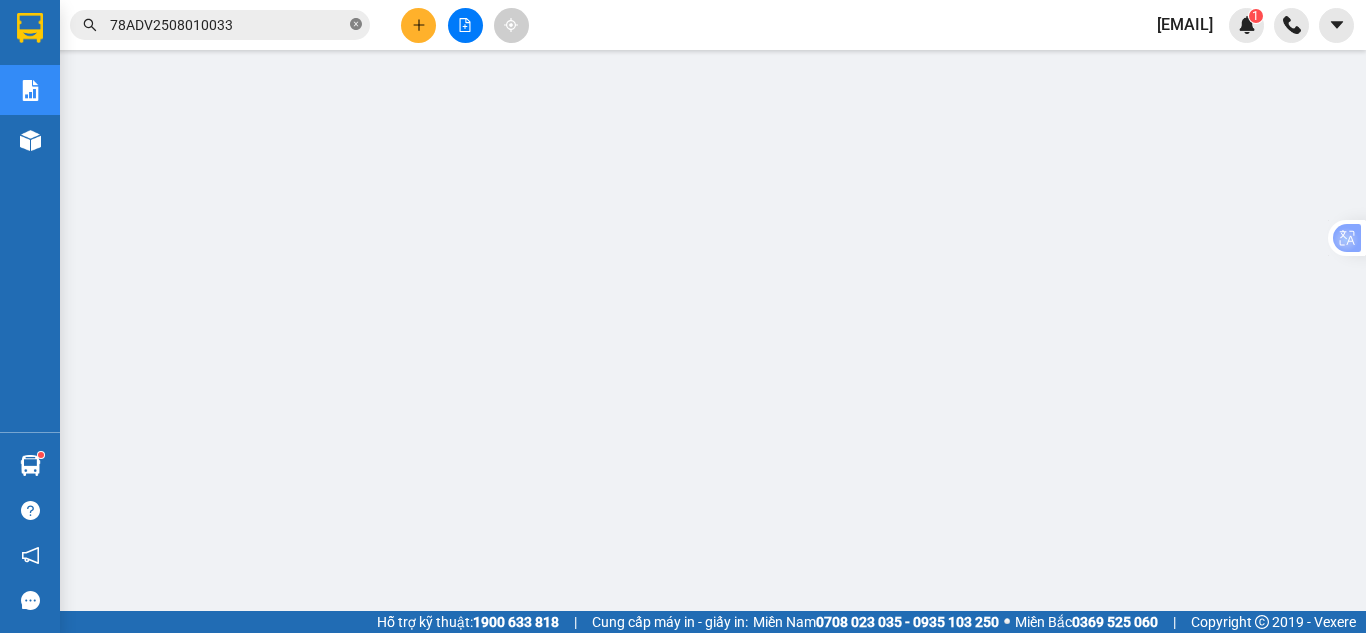 click 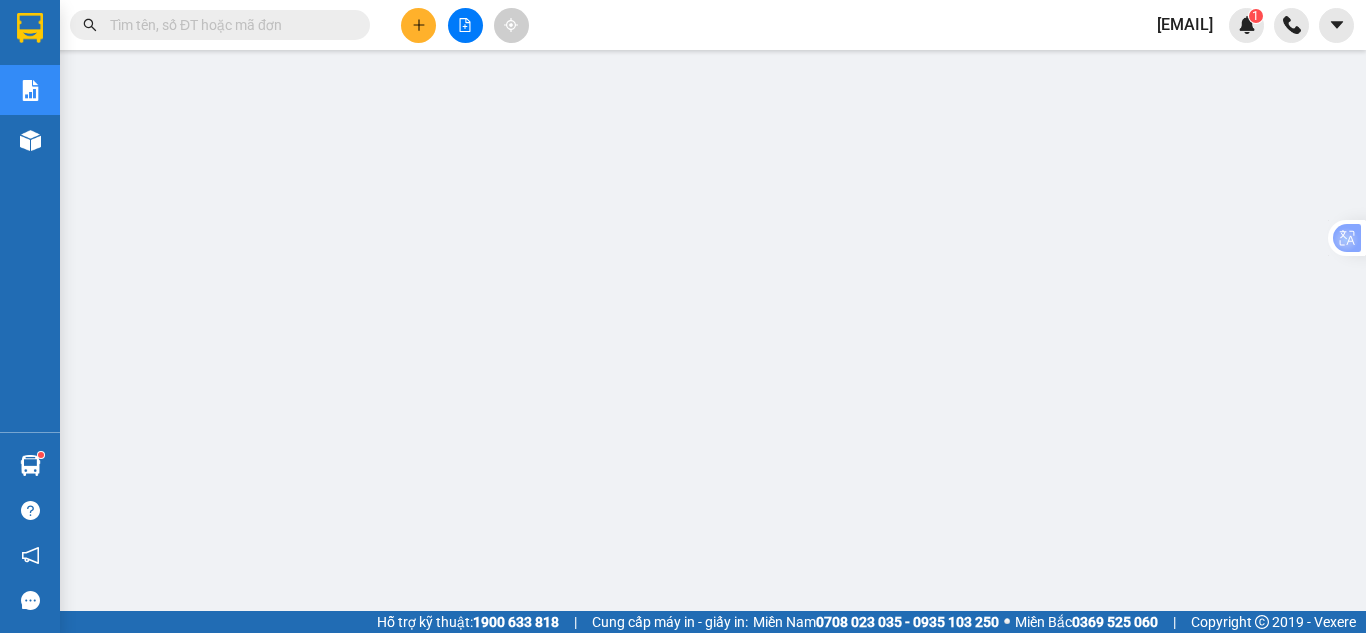 click at bounding box center (228, 25) 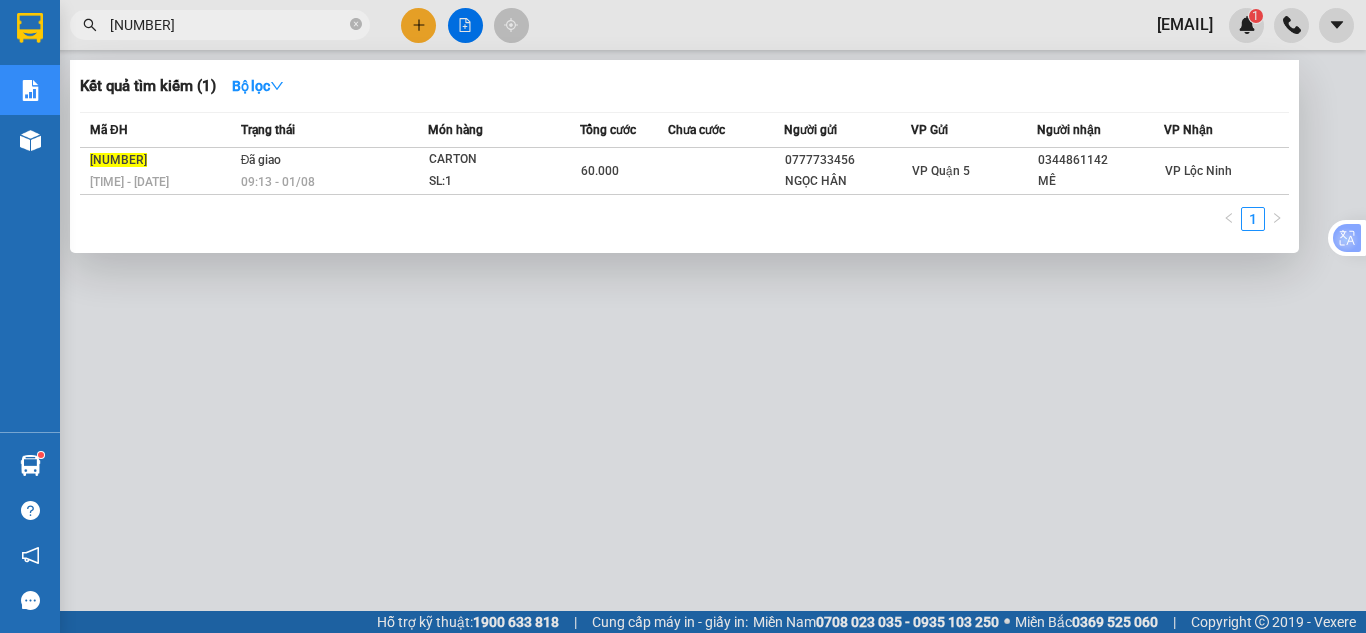 type on "[NUMBER]" 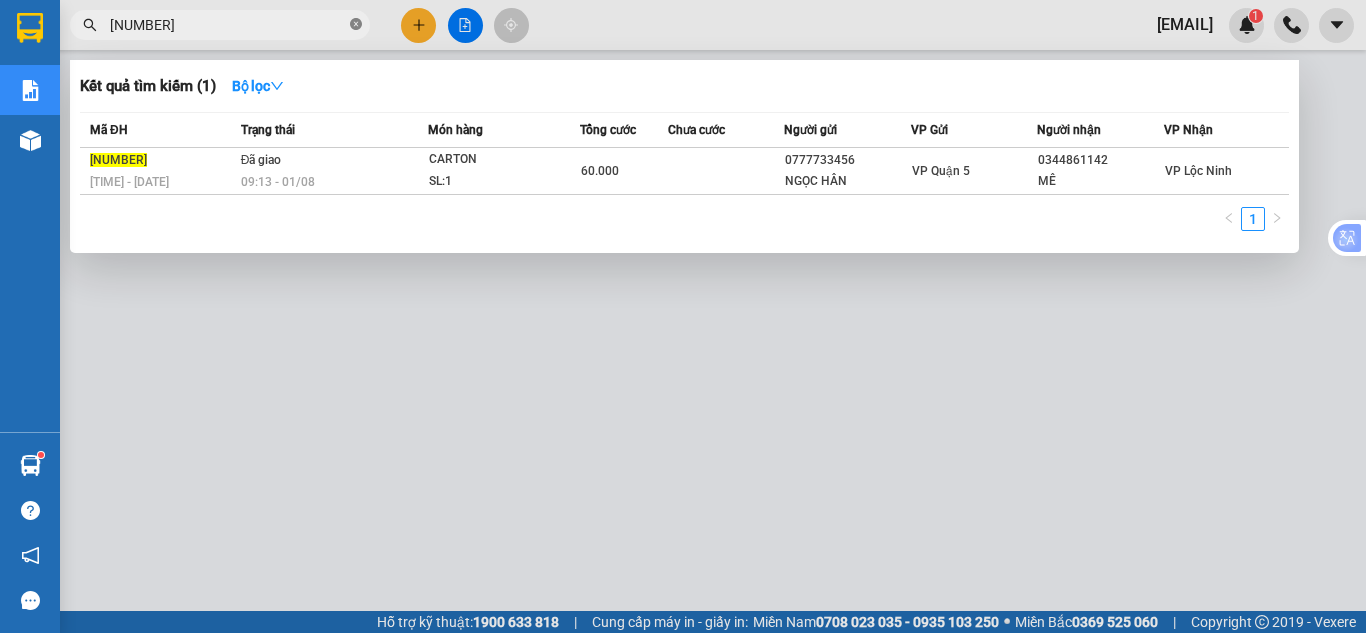 click 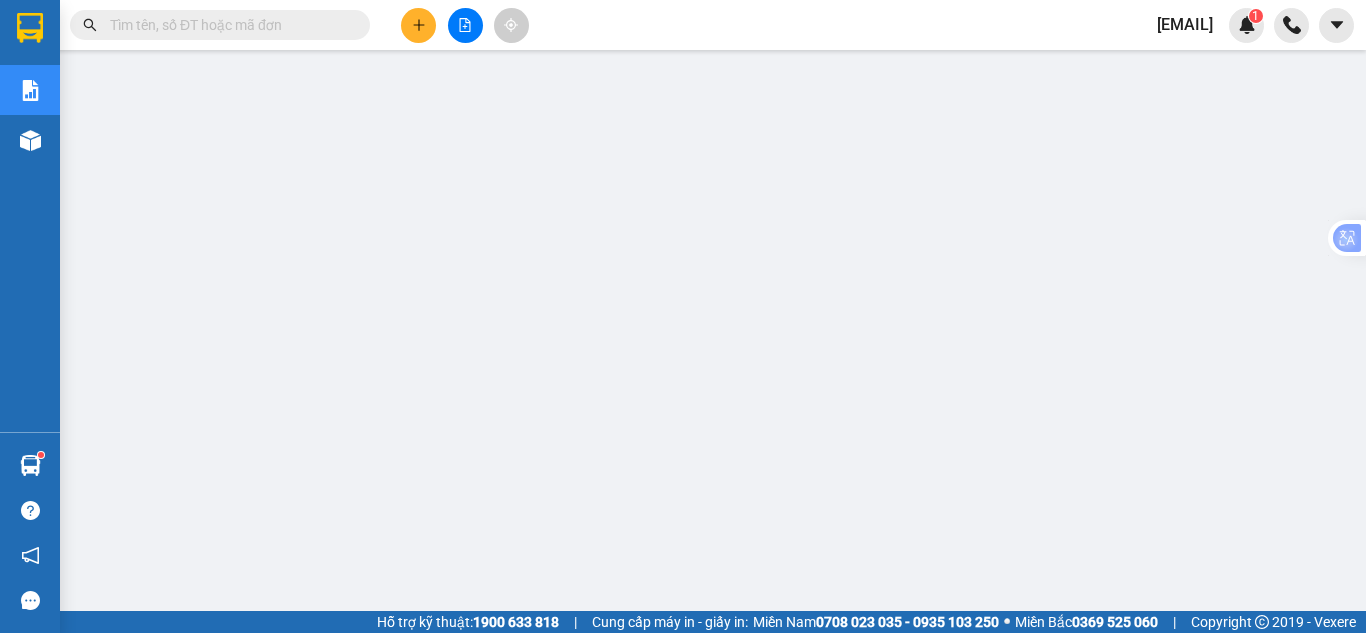 click at bounding box center [228, 25] 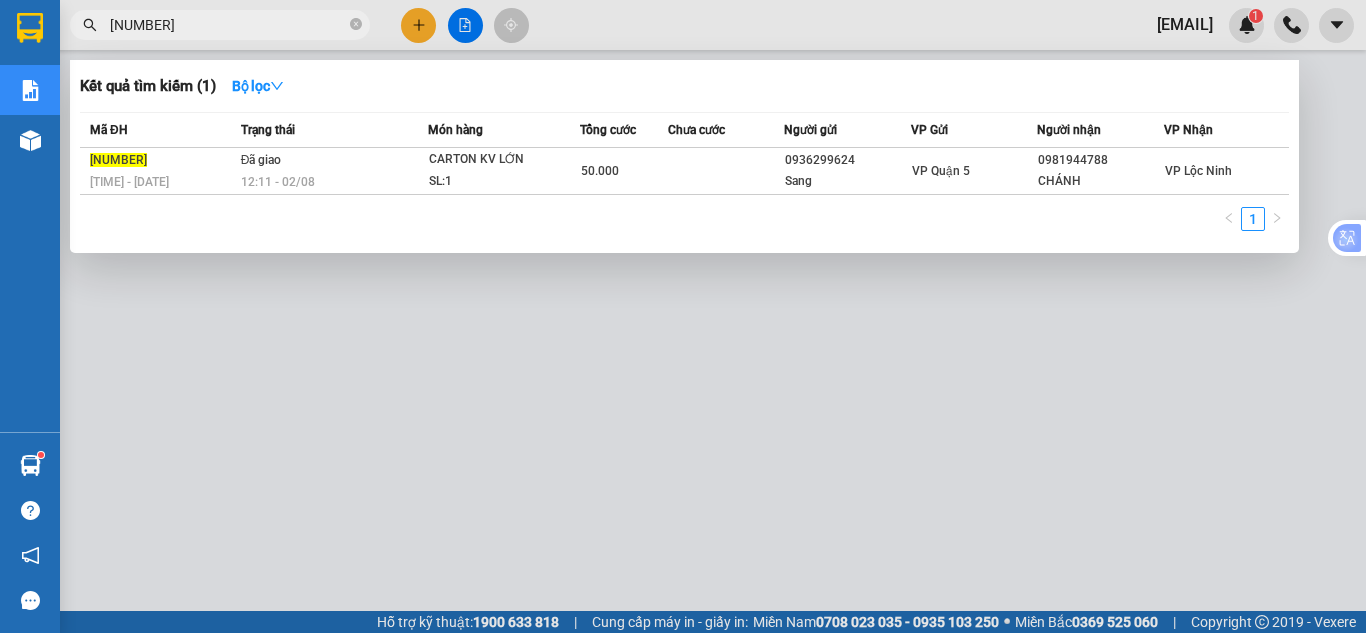 type on "[NUMBER]" 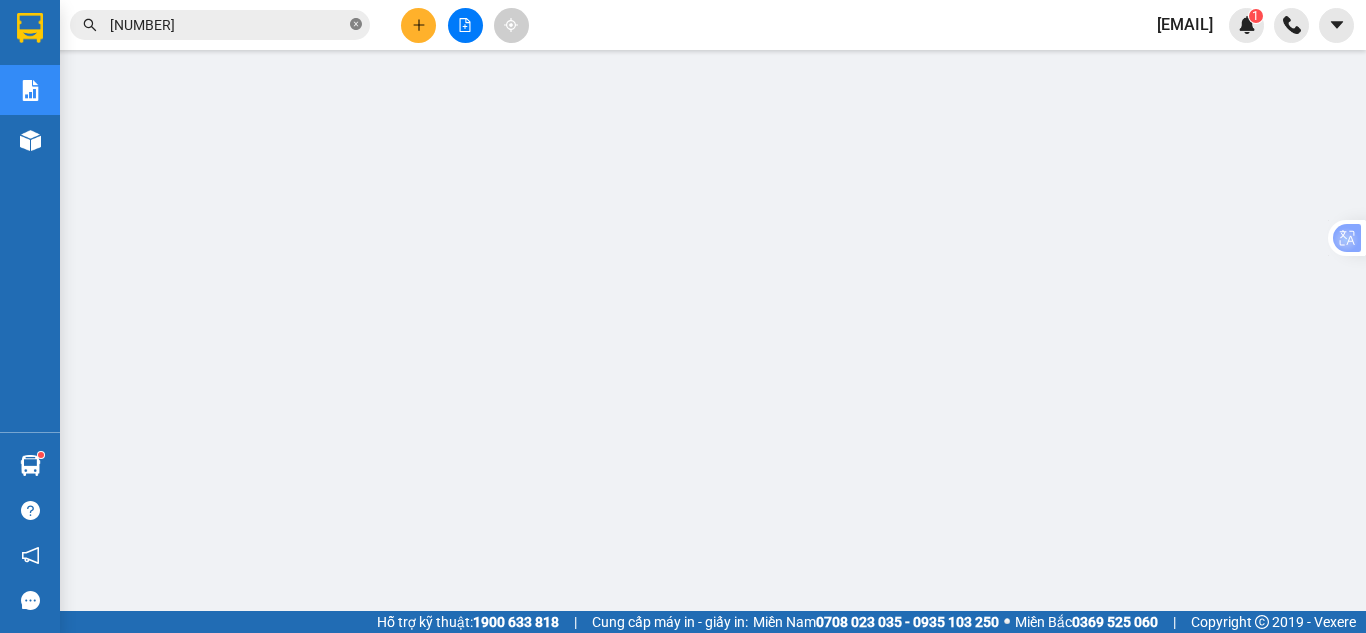 click 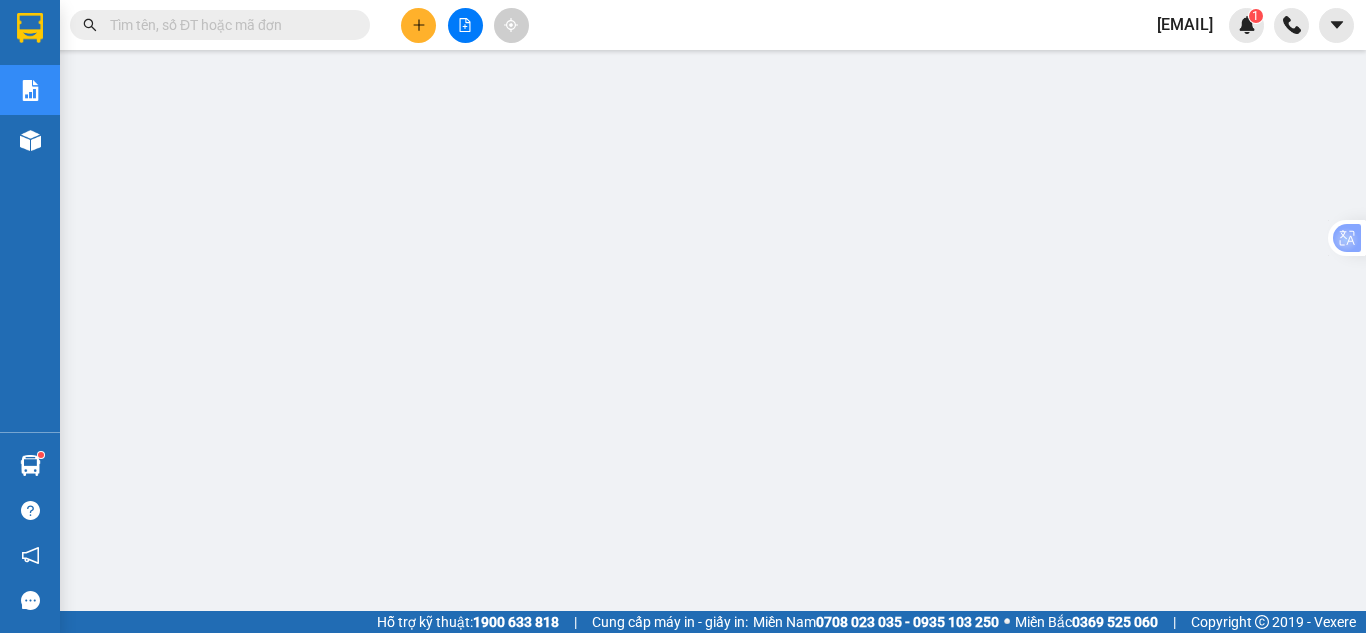 click at bounding box center [228, 25] 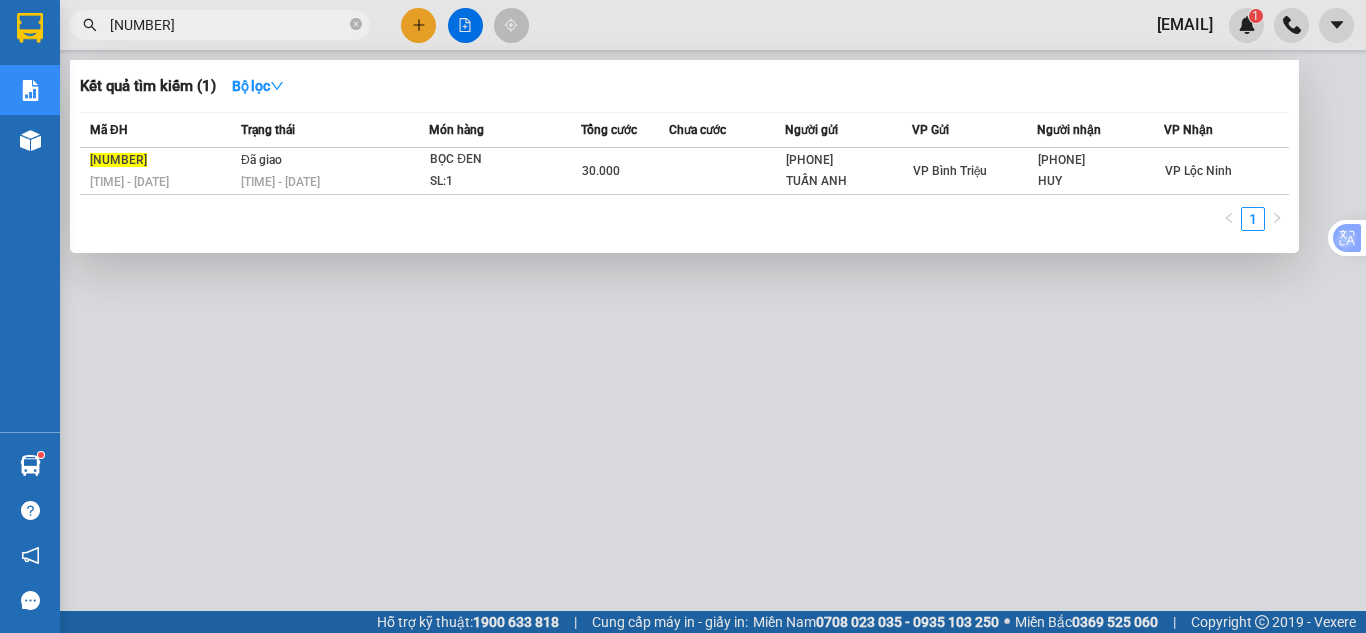 type on "[NUMBER]" 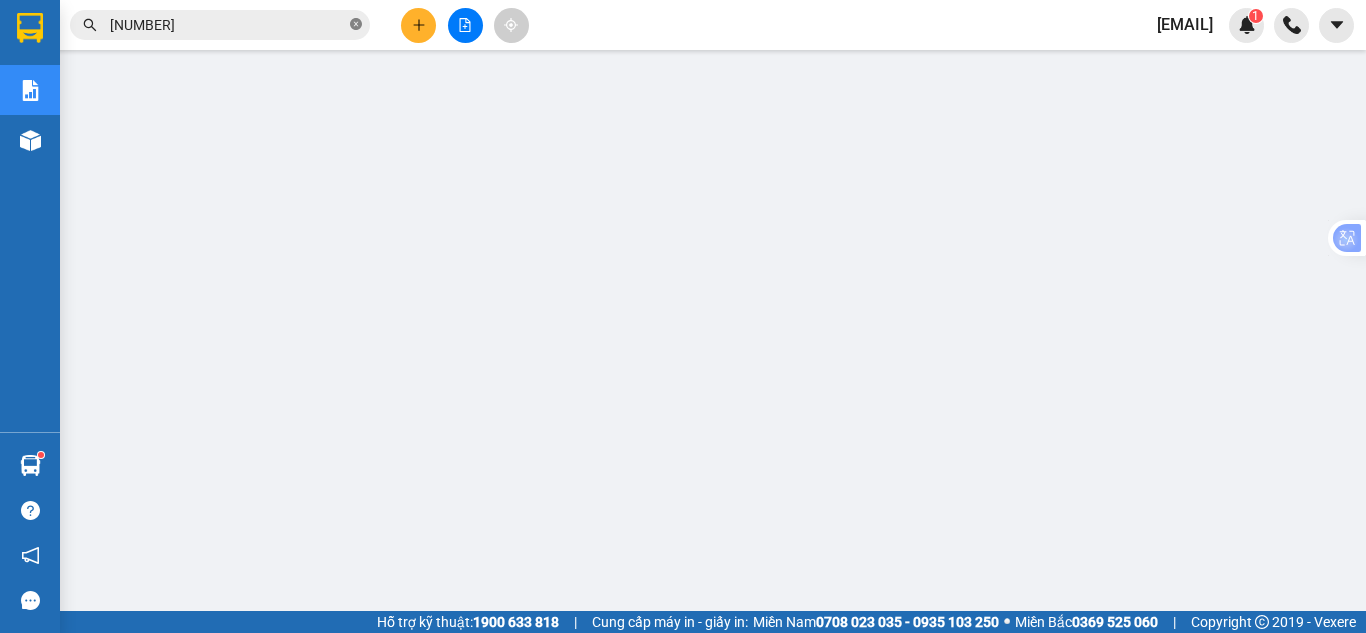 click 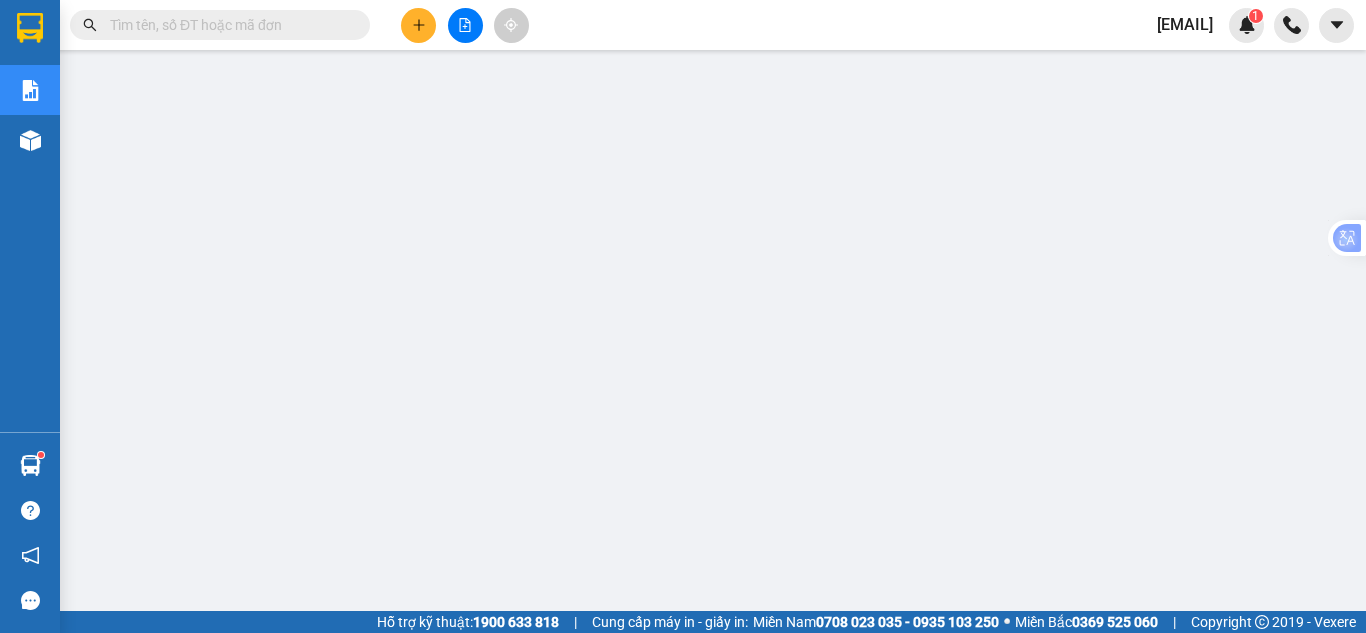click at bounding box center (228, 25) 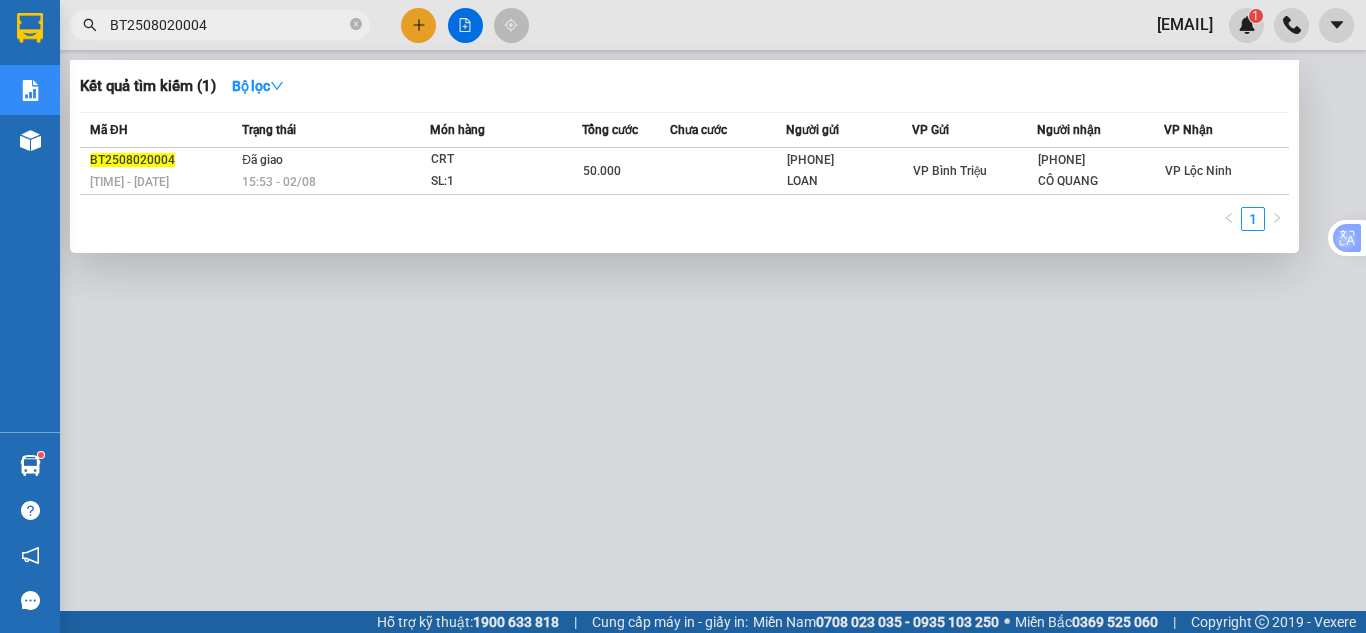type on "BT2508020004" 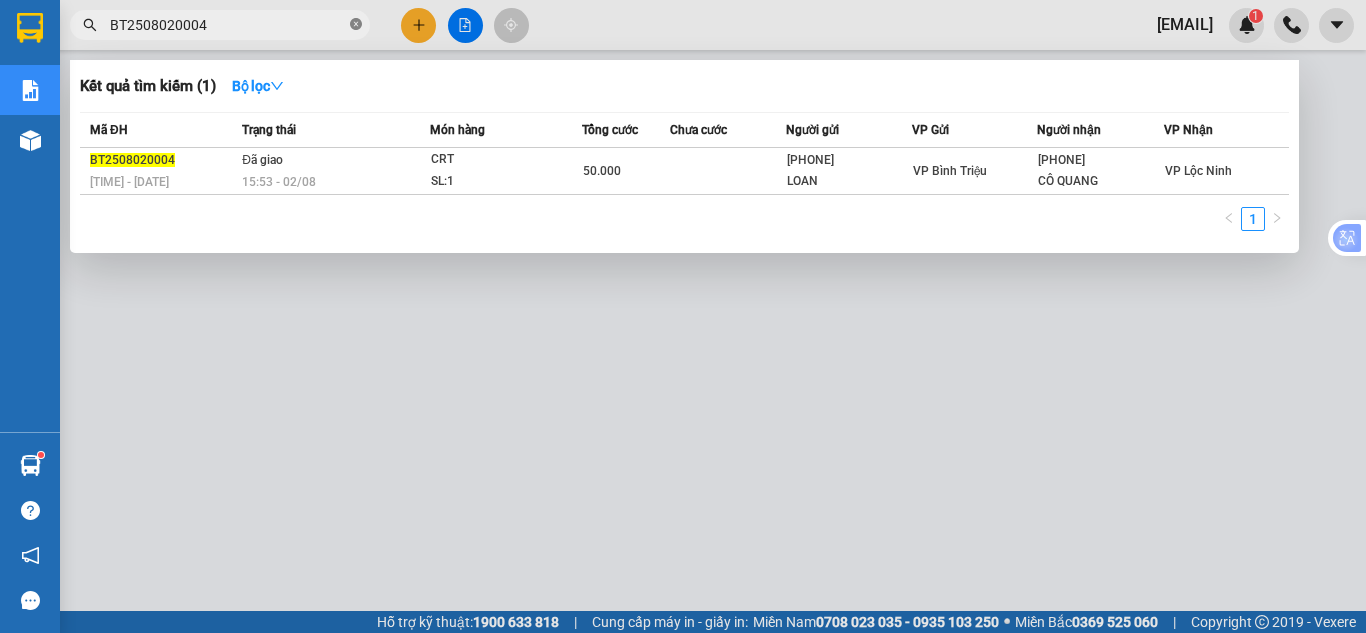 click 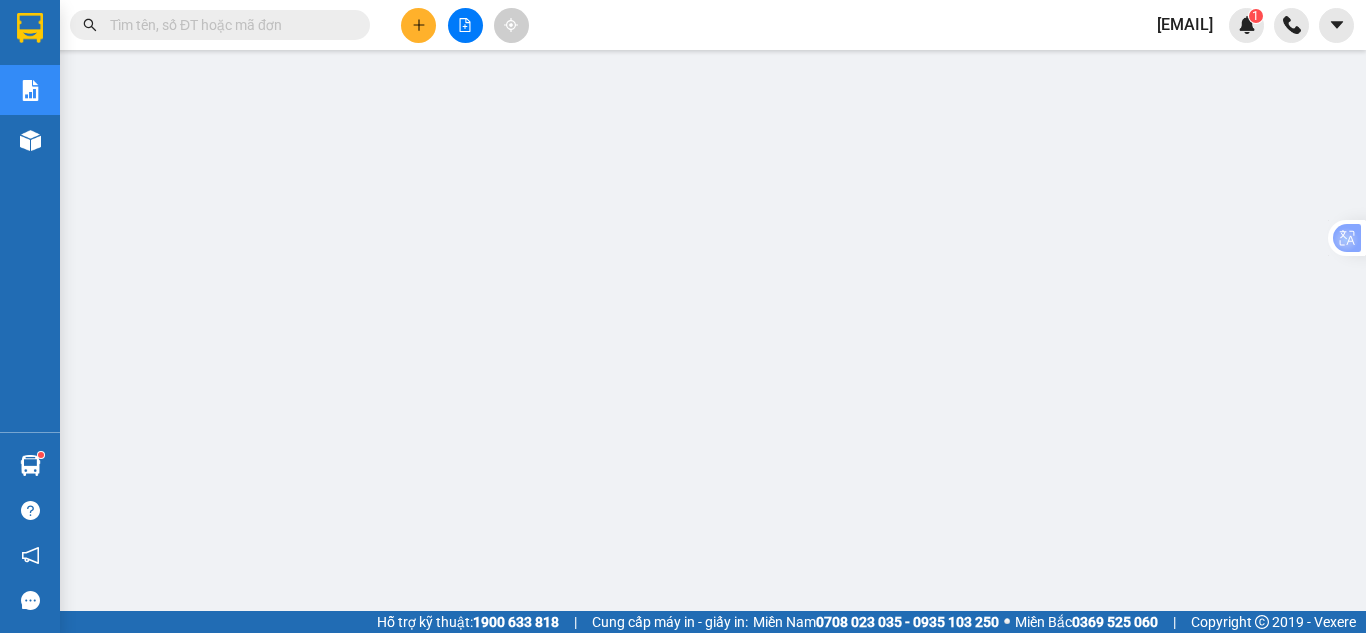 click at bounding box center (228, 25) 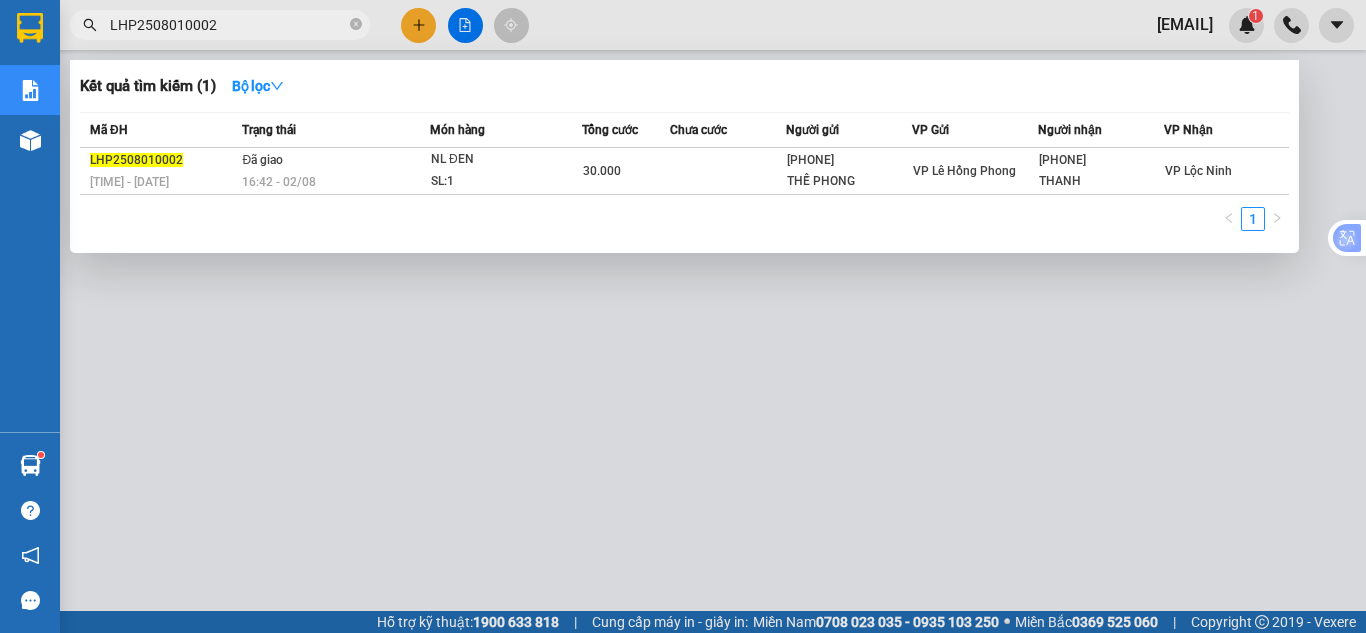 type on "LHP2508010002" 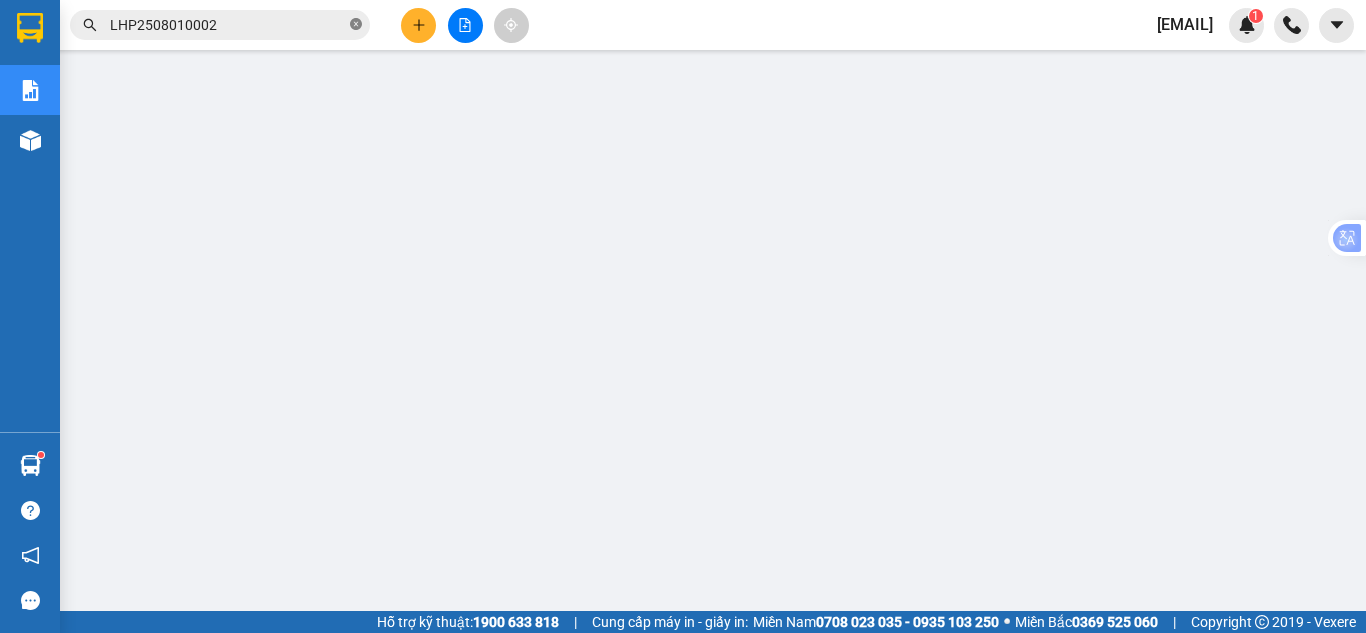 click 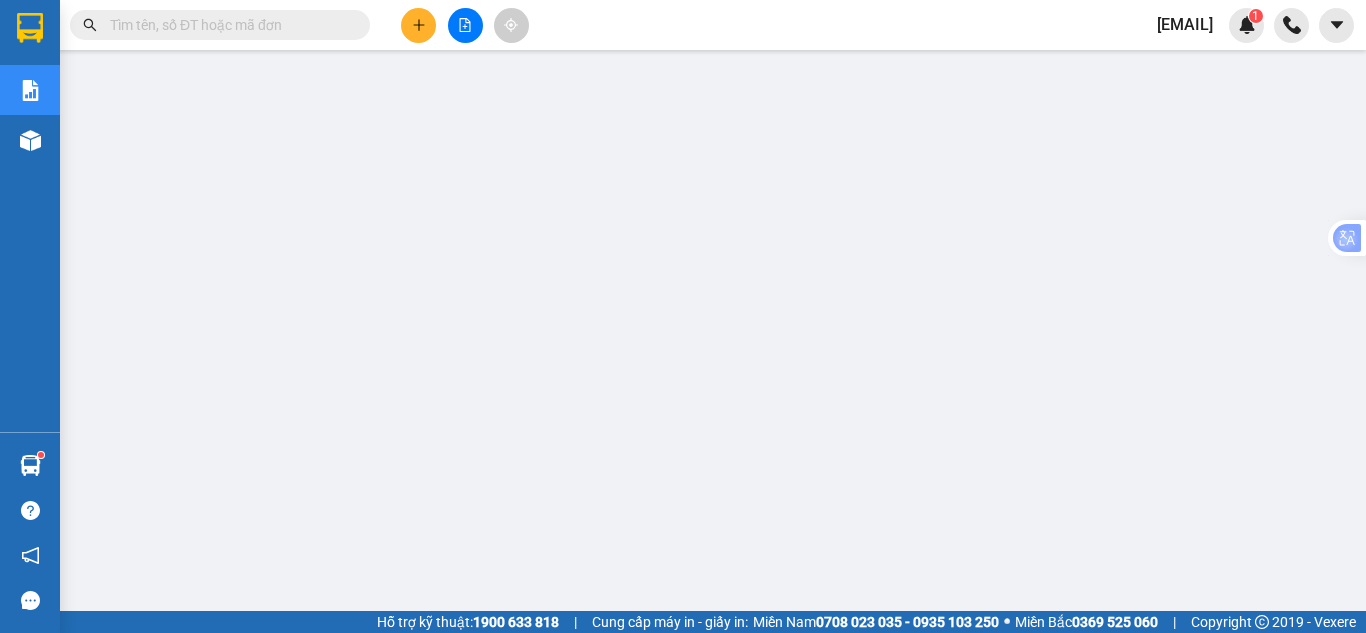 click at bounding box center [228, 25] 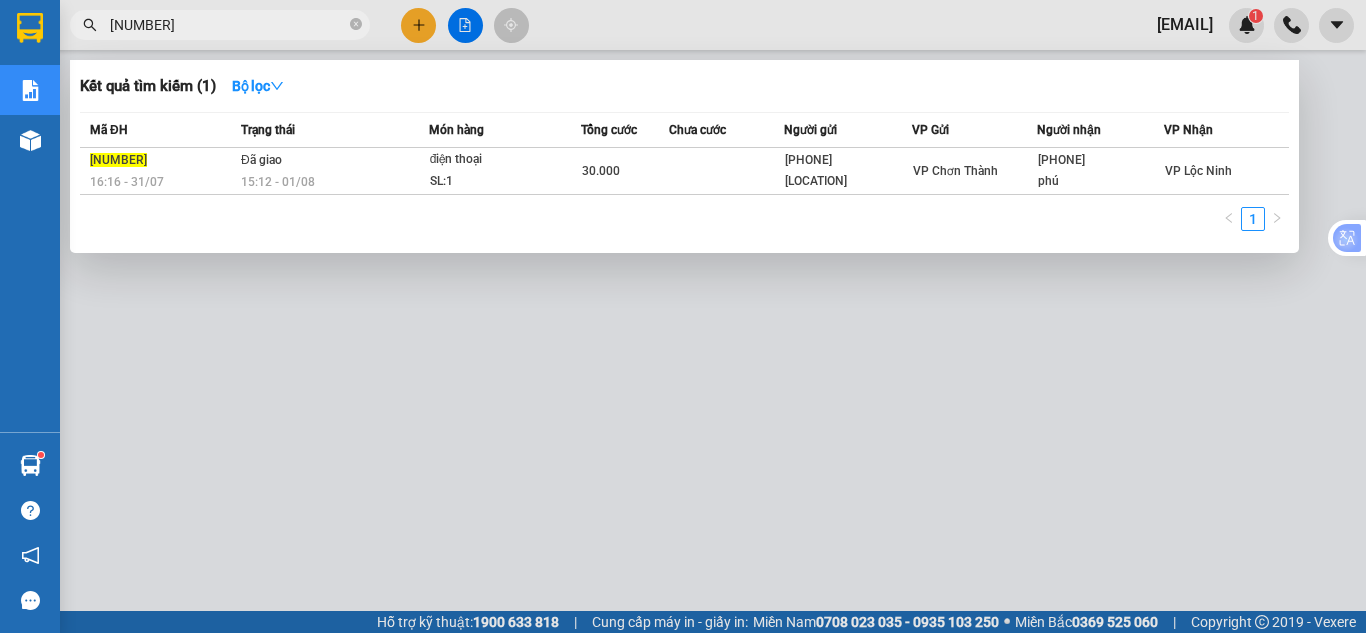type on "[NUMBER]" 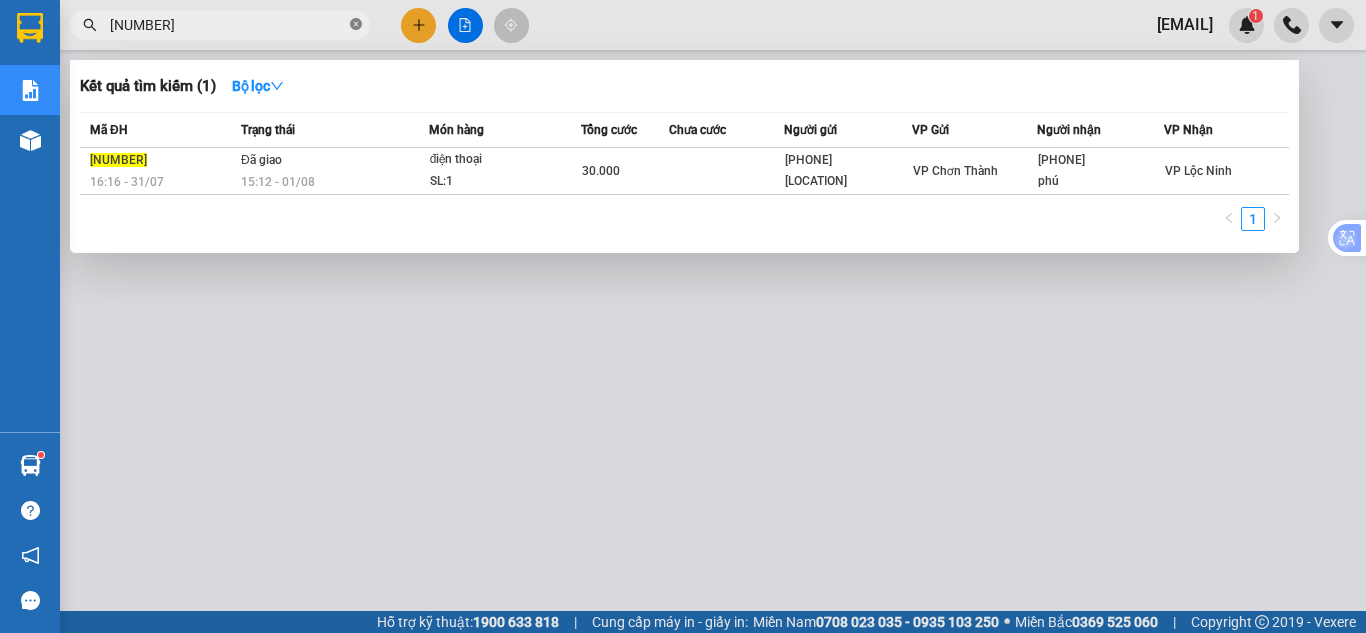 click 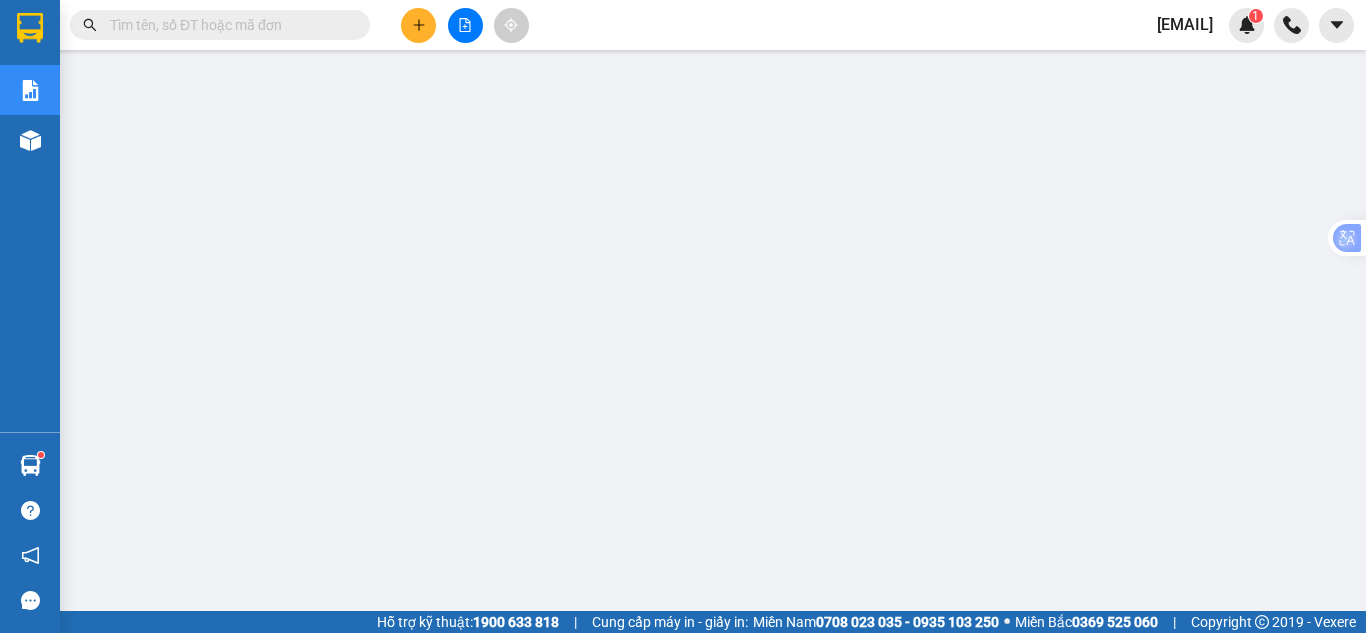 click at bounding box center [228, 25] 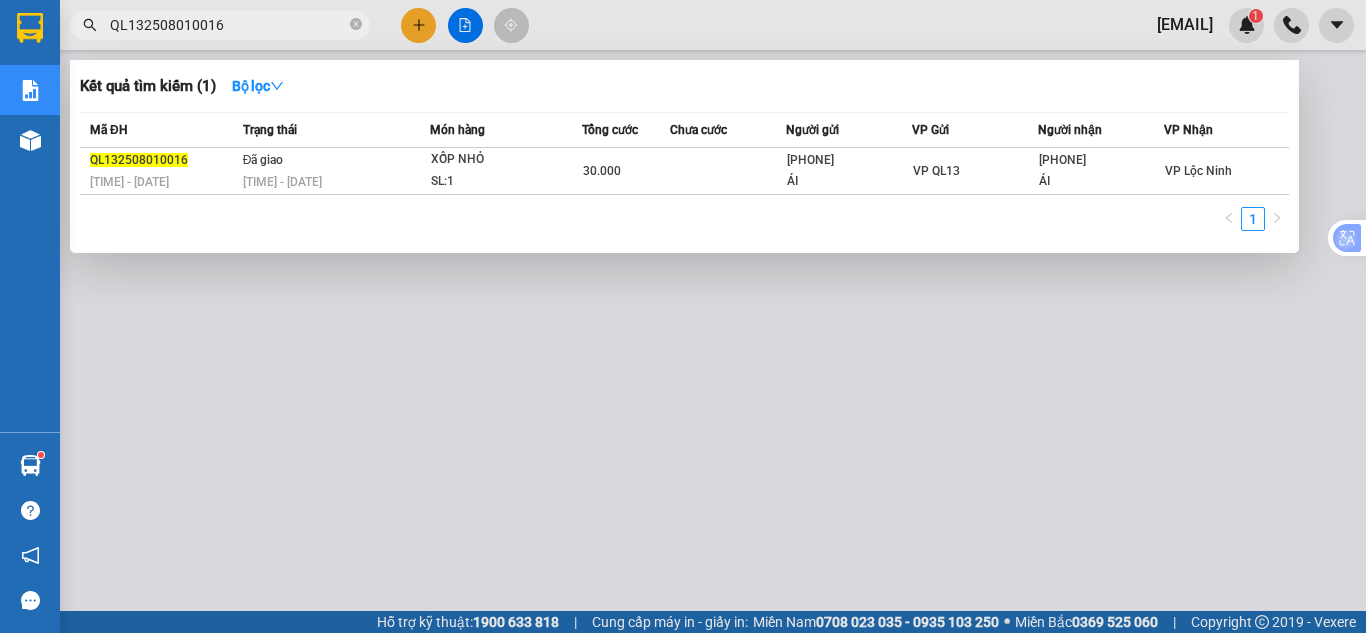 type on "QL132508010016" 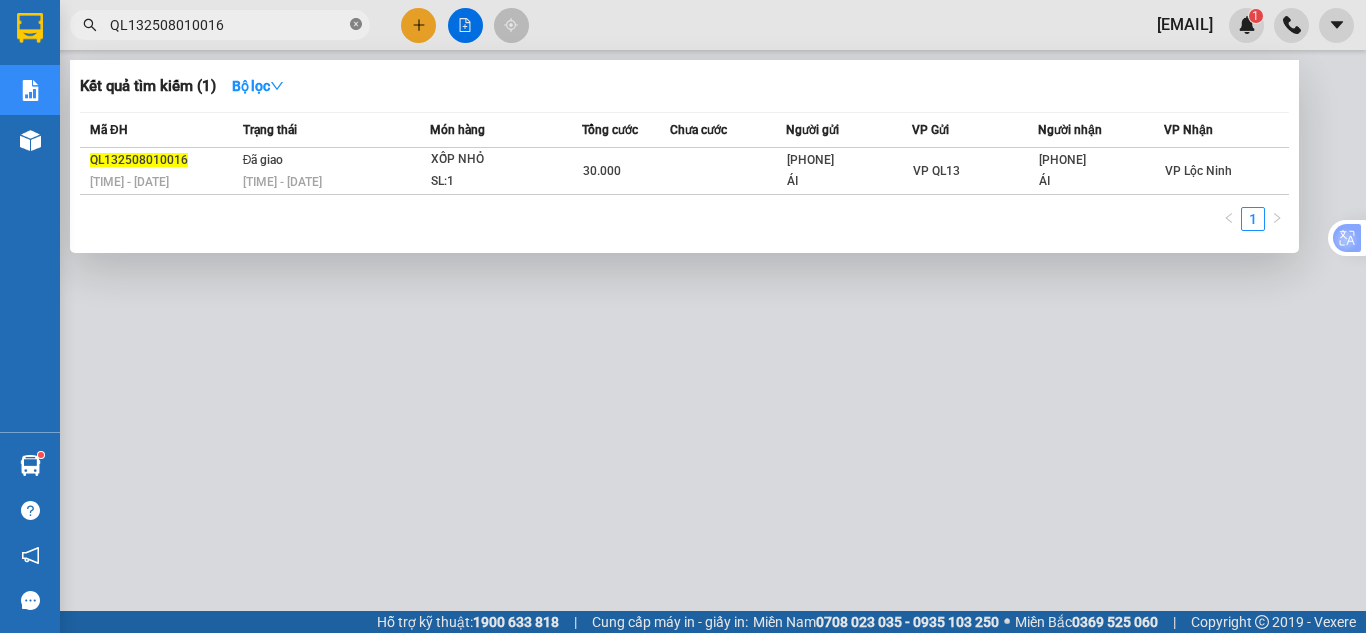 click 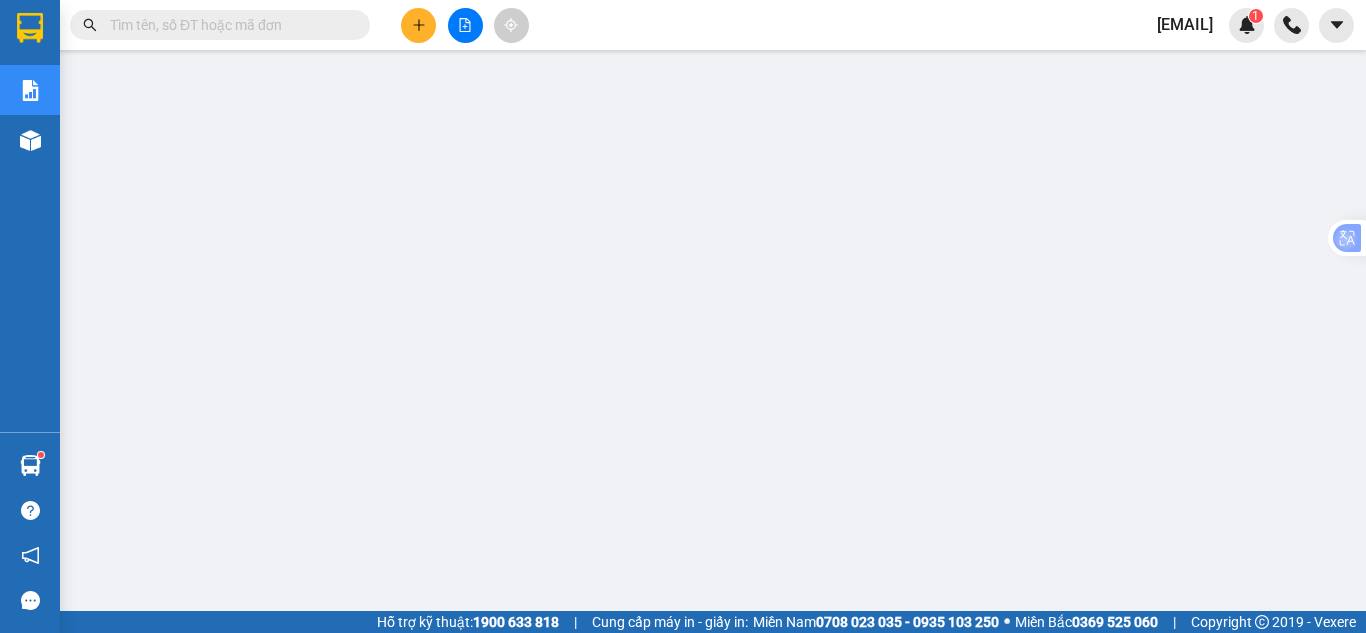 click at bounding box center (228, 25) 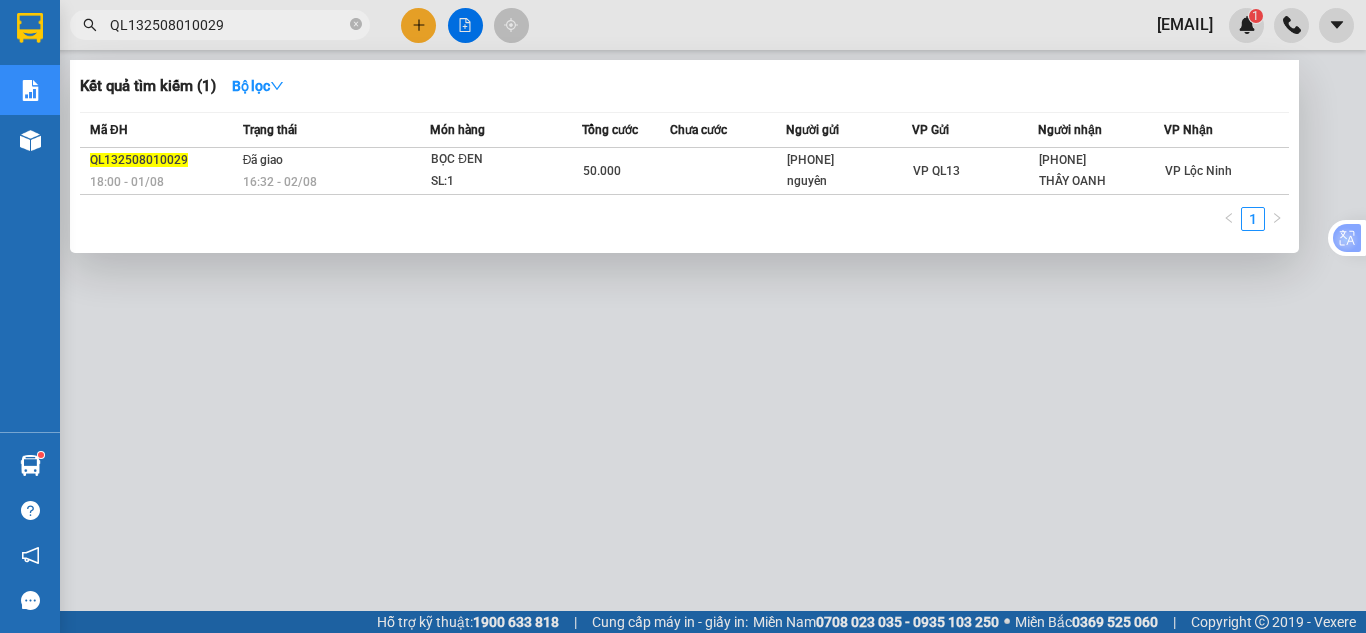 type on "QL132508010029" 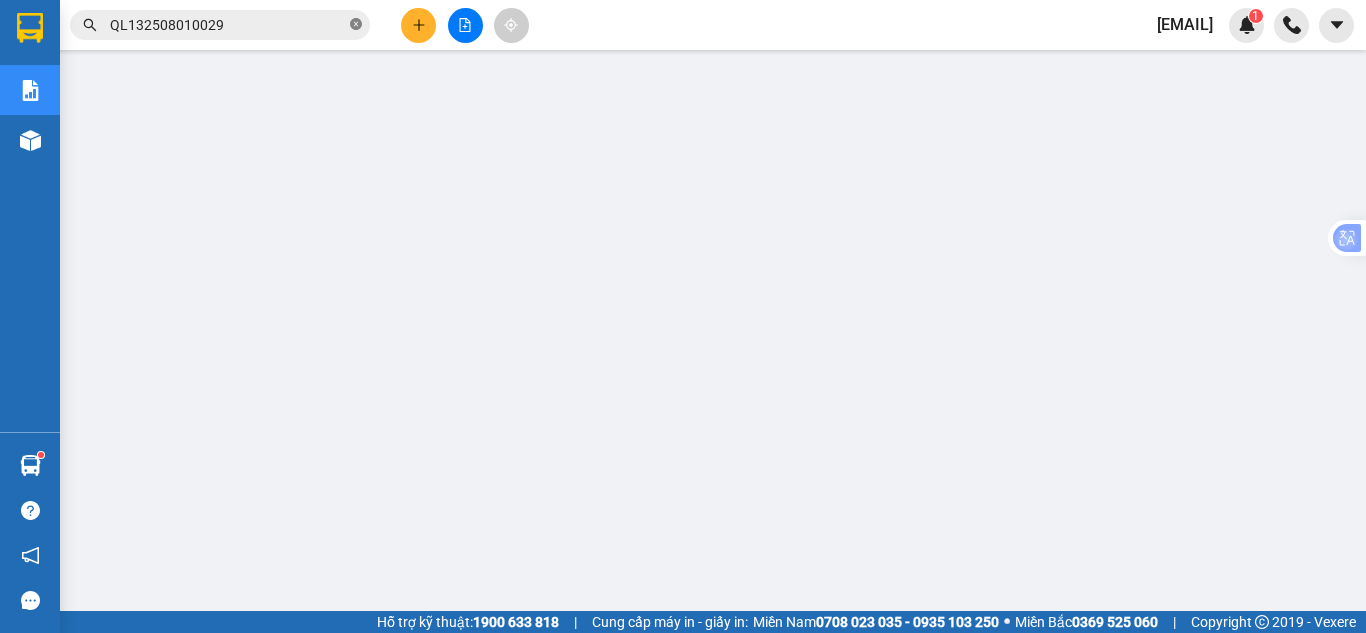 click 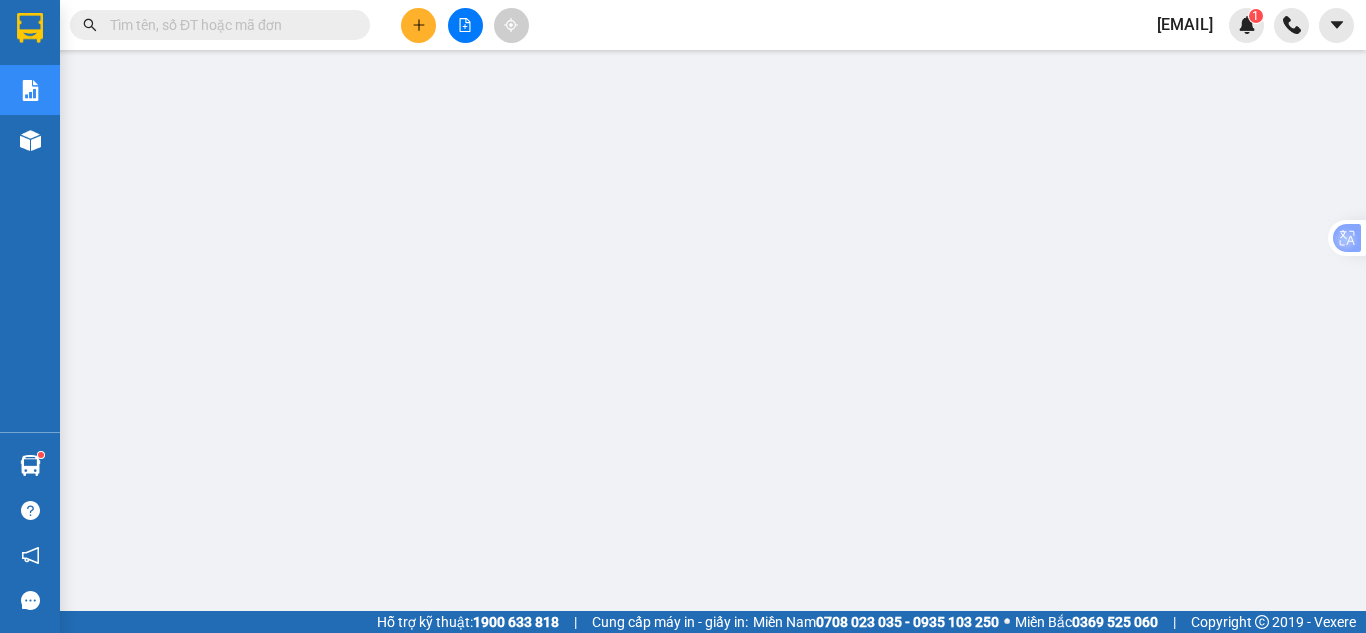 click at bounding box center [228, 25] 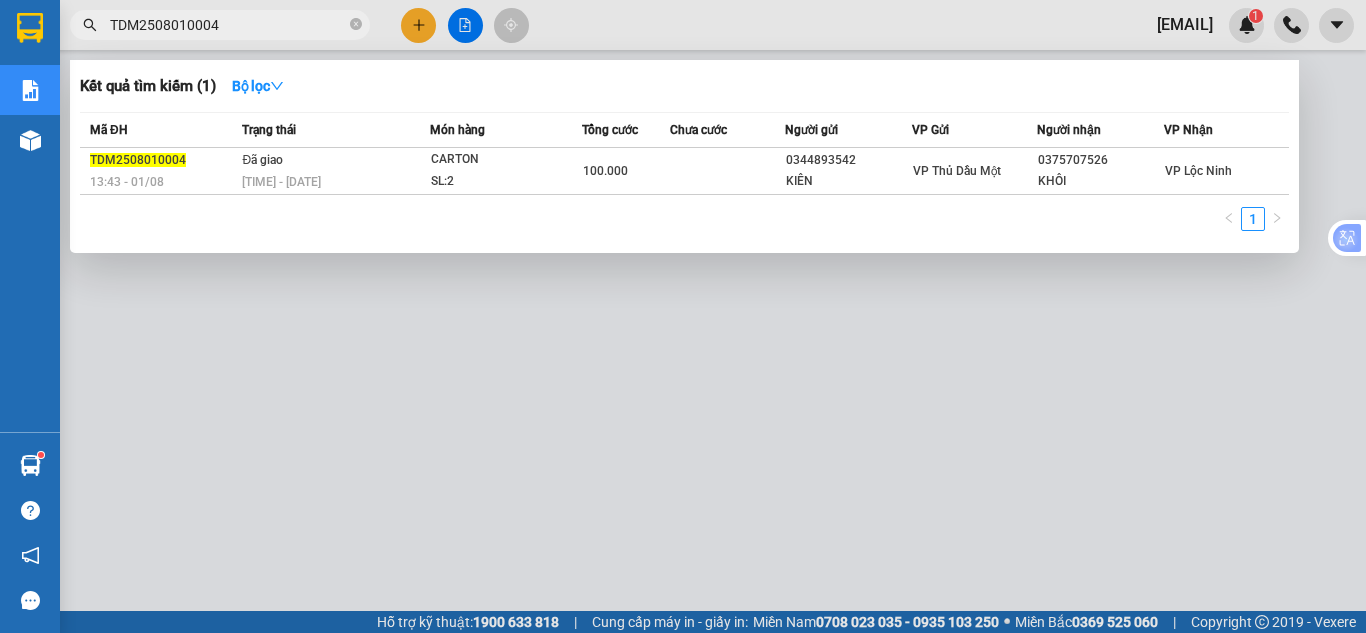 type on "TDM2508010004" 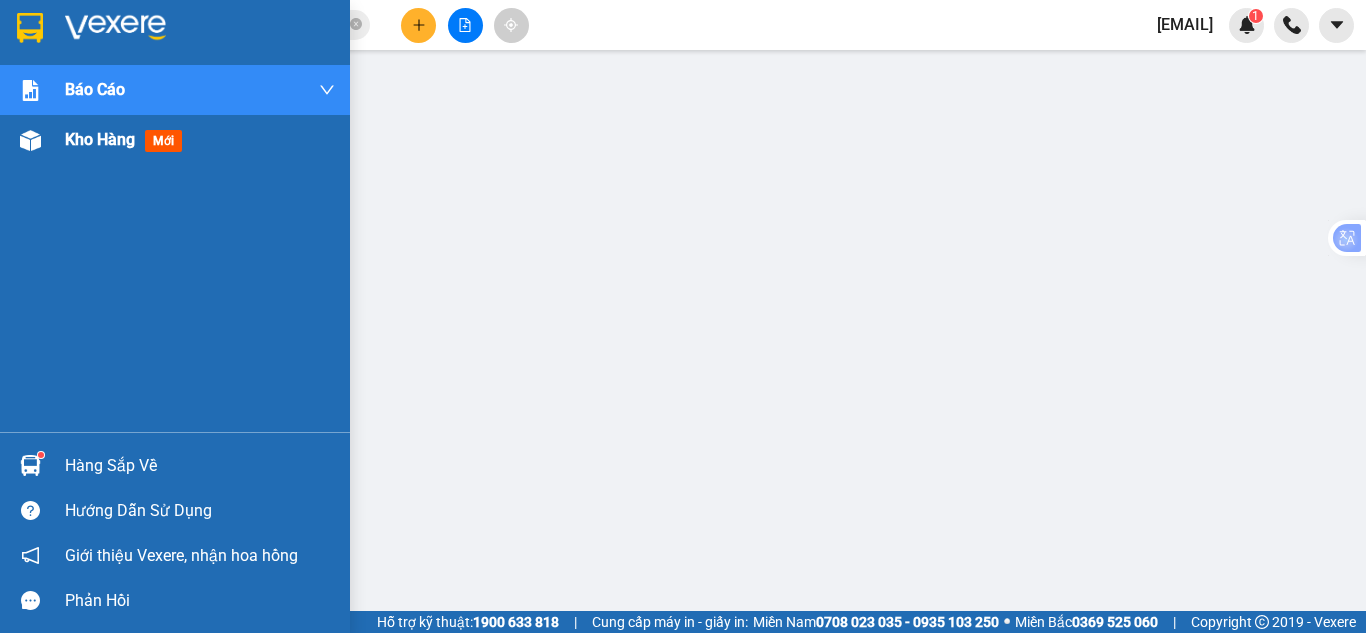 click on "Kho hàng" at bounding box center [100, 139] 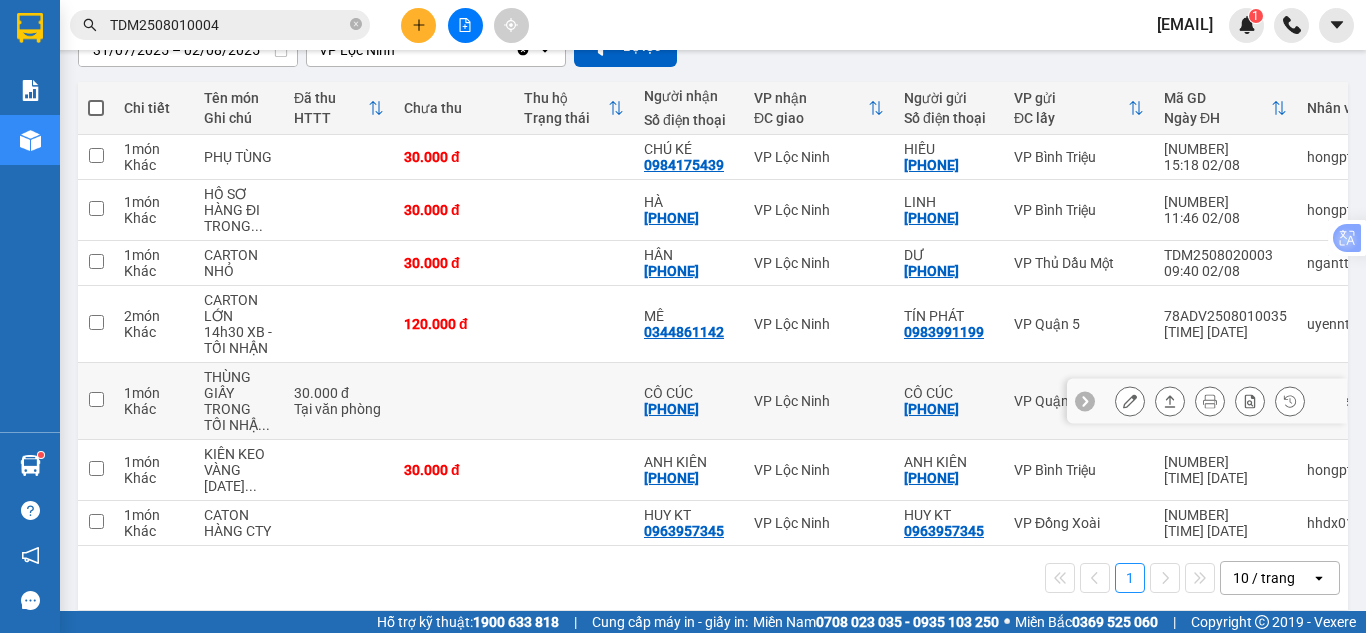 scroll, scrollTop: 100, scrollLeft: 0, axis: vertical 